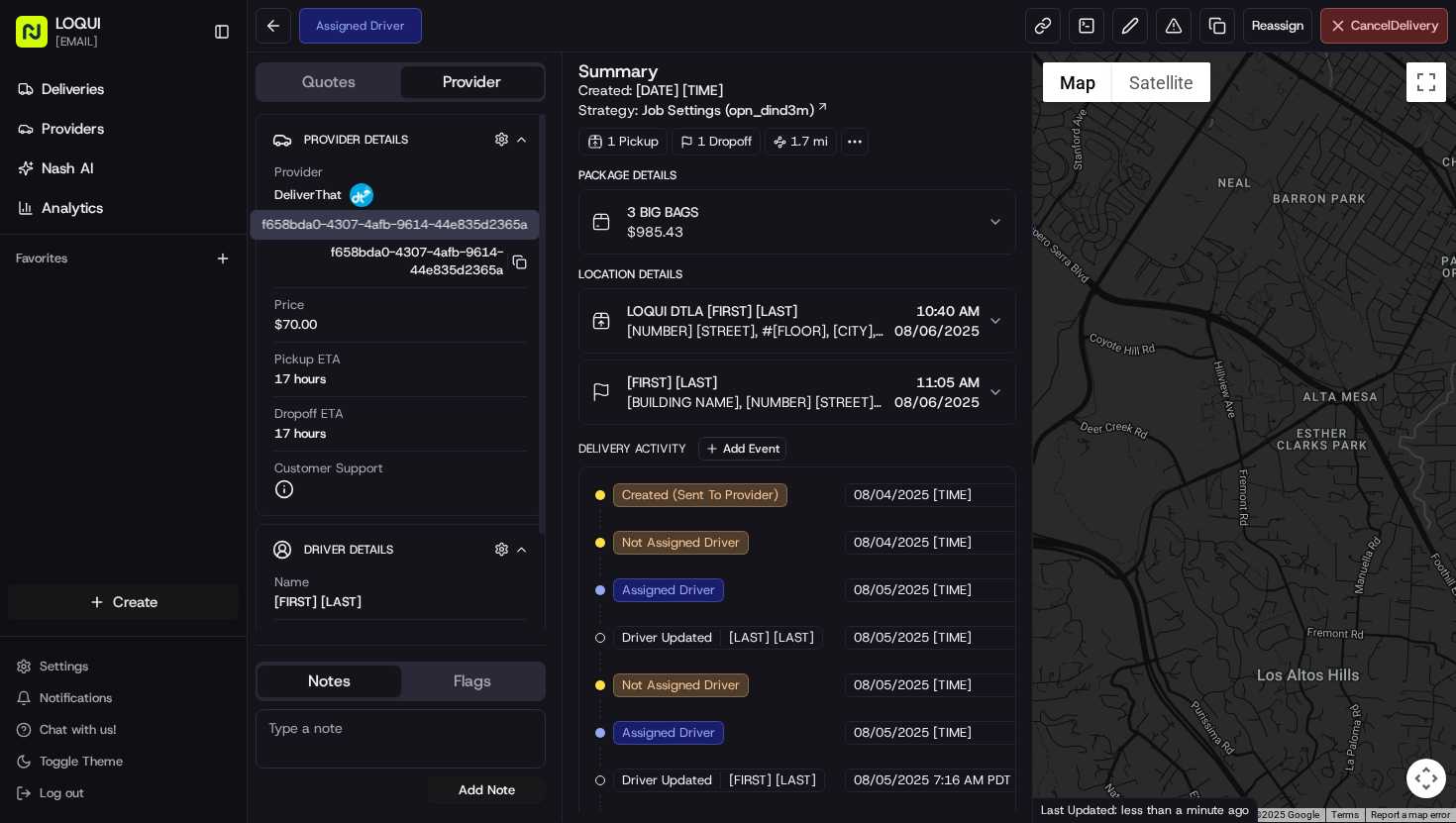 scroll, scrollTop: 0, scrollLeft: 0, axis: both 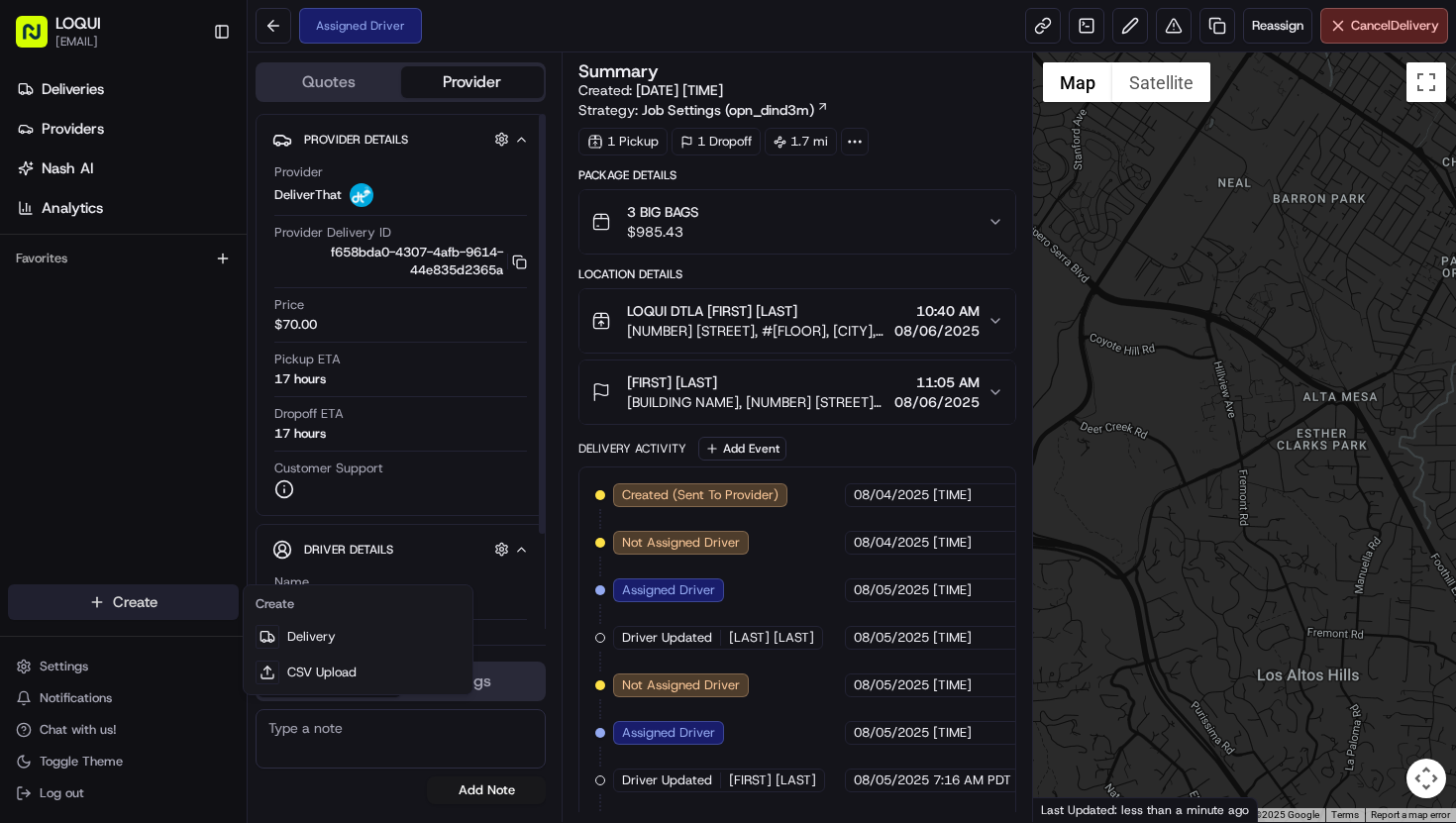 click on "LOQUI [EMAIL] Toggle Sidebar Deliveries Providers Nash AI Analytics Favorites Main Menu Members & Organization Organization Users Roles Preferences Customization Tracking Orchestration Automations Dispatch Strategy Locations Pickup Locations Dropoff Locations Billing Billing Refund Requests Integrations Notification Triggers Webhooks API Keys Request Logs Create Settings Notifications Chat with us! Toggle Theme Log out Assigned Driver Reassign Cancel Delivery Quotes Provider Provider Details Hidden ( 1 ) Provider Delivery ID f658bda0-4307-4afb-9614-44e835d2365a Copy f658bda0-4307-4afb-9614-44e835d2365a Price $70.00 Pickup ETA 17 hours Dropoff ETA 17 hours Customer Support Driver Details Hidden ( 10 ) Name [FIRST] [LAST] Phone Number [PHONE] Tip $30.00 Notes Flags [EMAIL] [EMAIL] [EMAIL] [EMAIL] [EMAIL] [EMAIL] [EMAIL] [EMAIL] Add Note [EMAIL]" at bounding box center [728, 411] 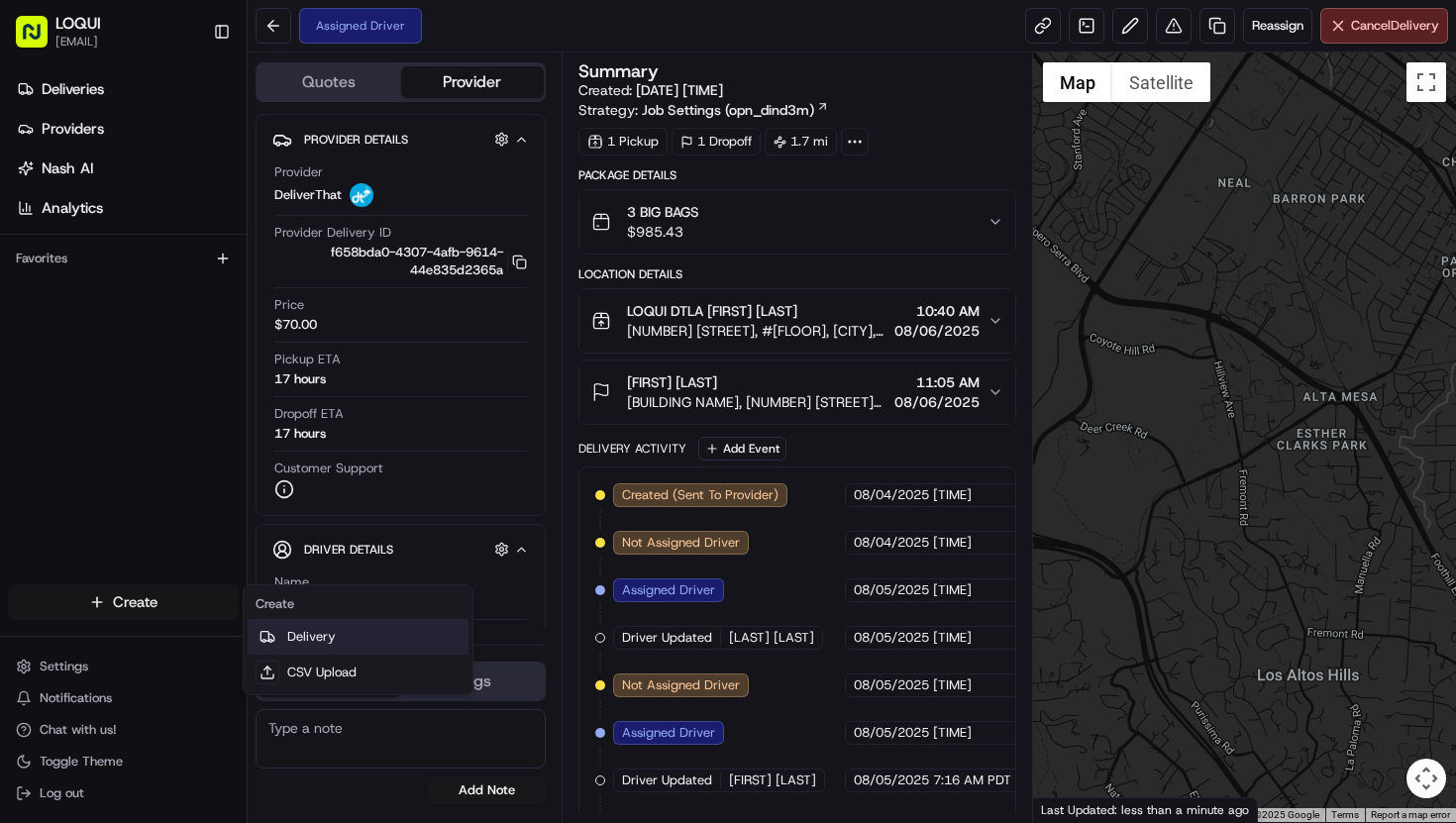 click 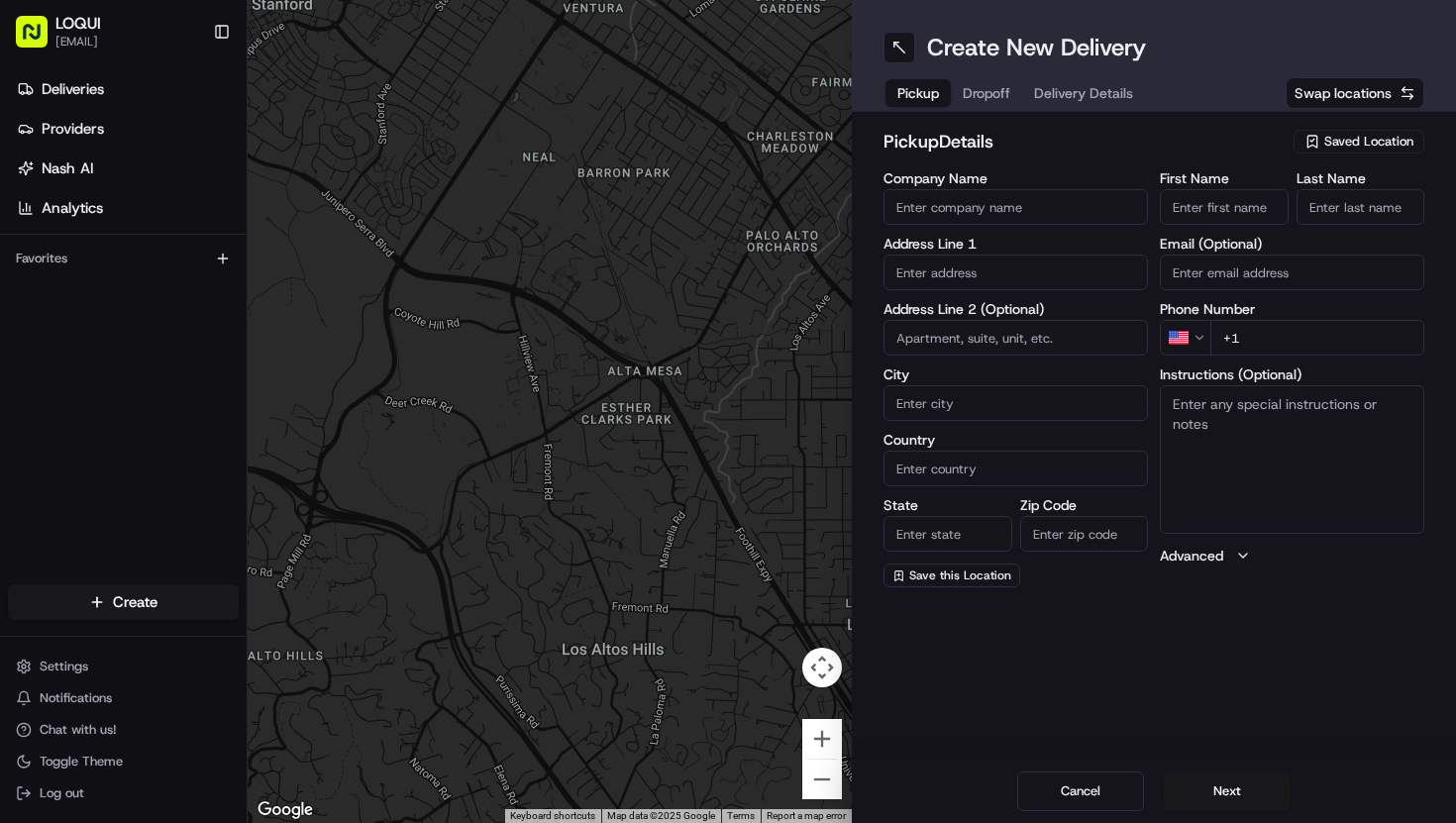 click on "Saved Location" at bounding box center [1369, 142] 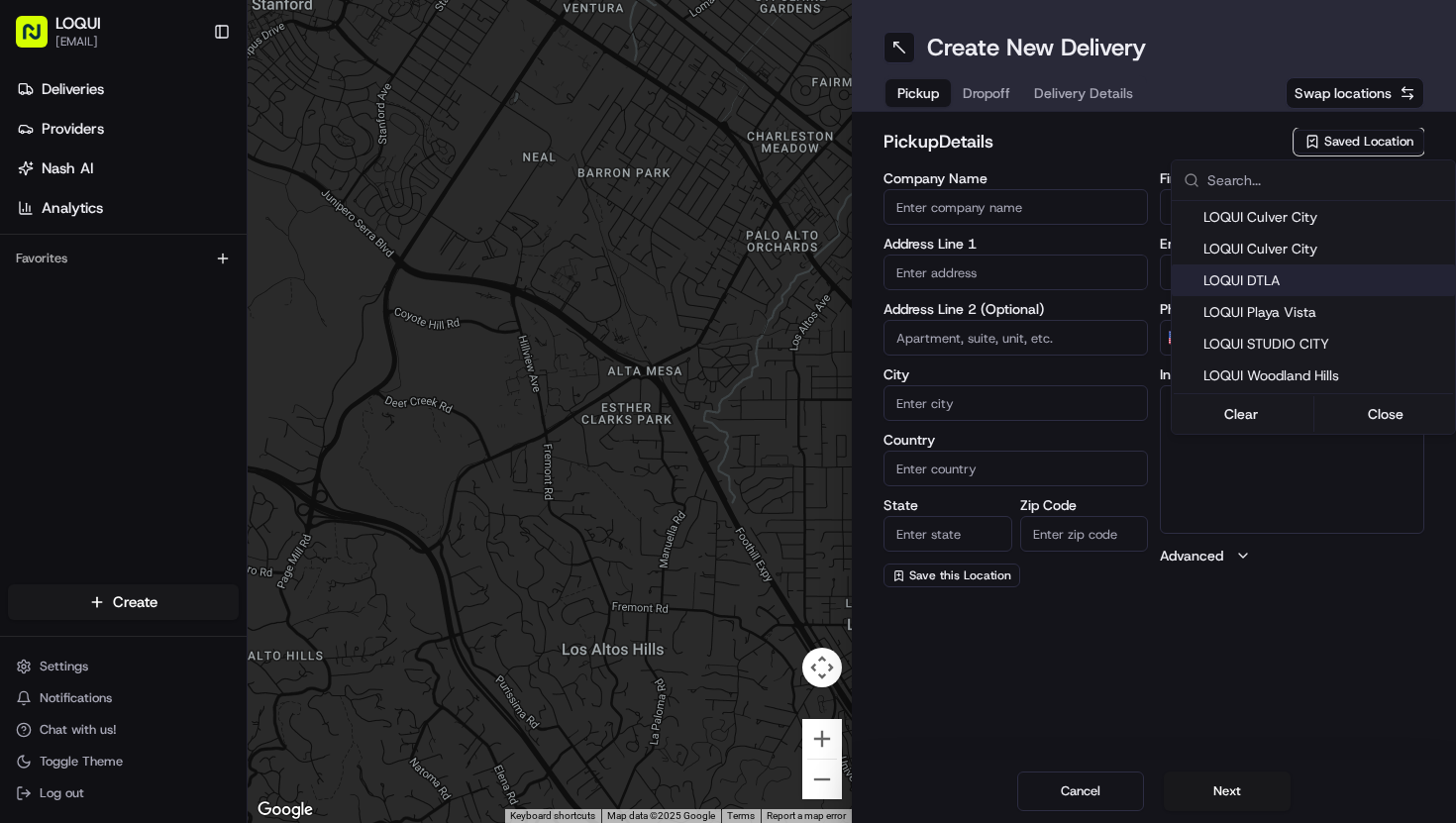 click on "LOQUI DTLA" at bounding box center (1325, 280) 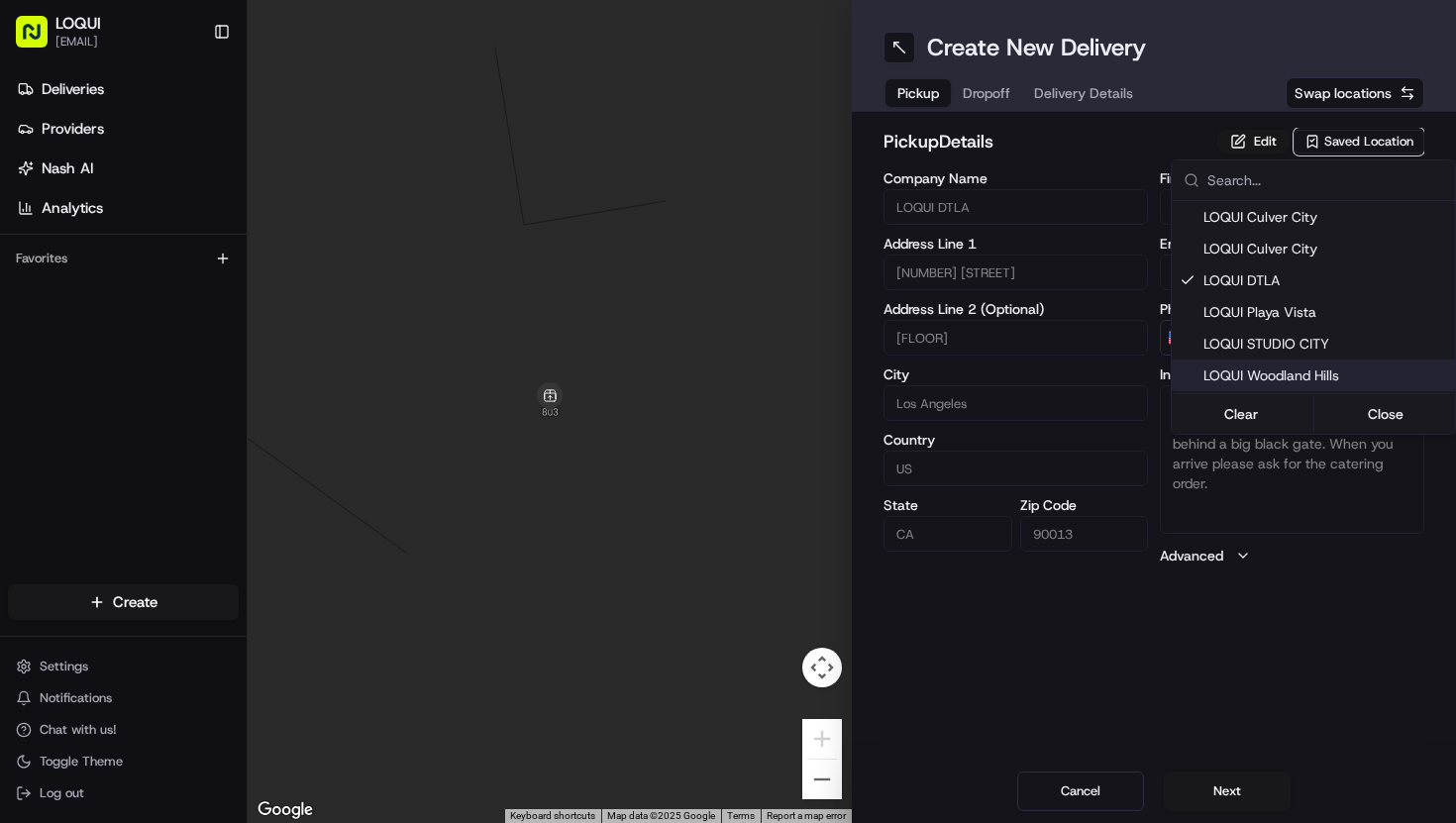 click on "LOQUI [EMAIL] Toggle Sidebar Deliveries Providers Nash AI Analytics Favorites Main Menu Members & Organization Organization Users Roles Preferences Customization Tracking Orchestration Automations Dispatch Strategy Locations Pickup Locations Dropoff Locations Billing Billing Refund Requests Integrations Notification Triggers Webhooks API Keys Request Logs Create Settings Notifications Chat with us! Toggle Theme Log out ← Move left → Move right ↑ Move up ↓ Move down + Zoom in - Zoom out Home Jump left by 75% End Jump right by 75% Page Up Jump up by 75% Page Down Jump down by 75% Keyboard shortcuts Map Data Map data ©2025 Google Map data ©2025 Google 20 m Click to toggle between metric and imperial units Terms Report a map error Create New Delivery Pickup Dropoff Delivery Details Swap locations pickup Details Edit Saved Location Company Name LOQUI DTLA Address Line 1 [NUMBER] [STREET] Address Line 2 (Optional) # [FLOOR] City [CITY] Country US State CA Zip Code US" at bounding box center [728, 411] 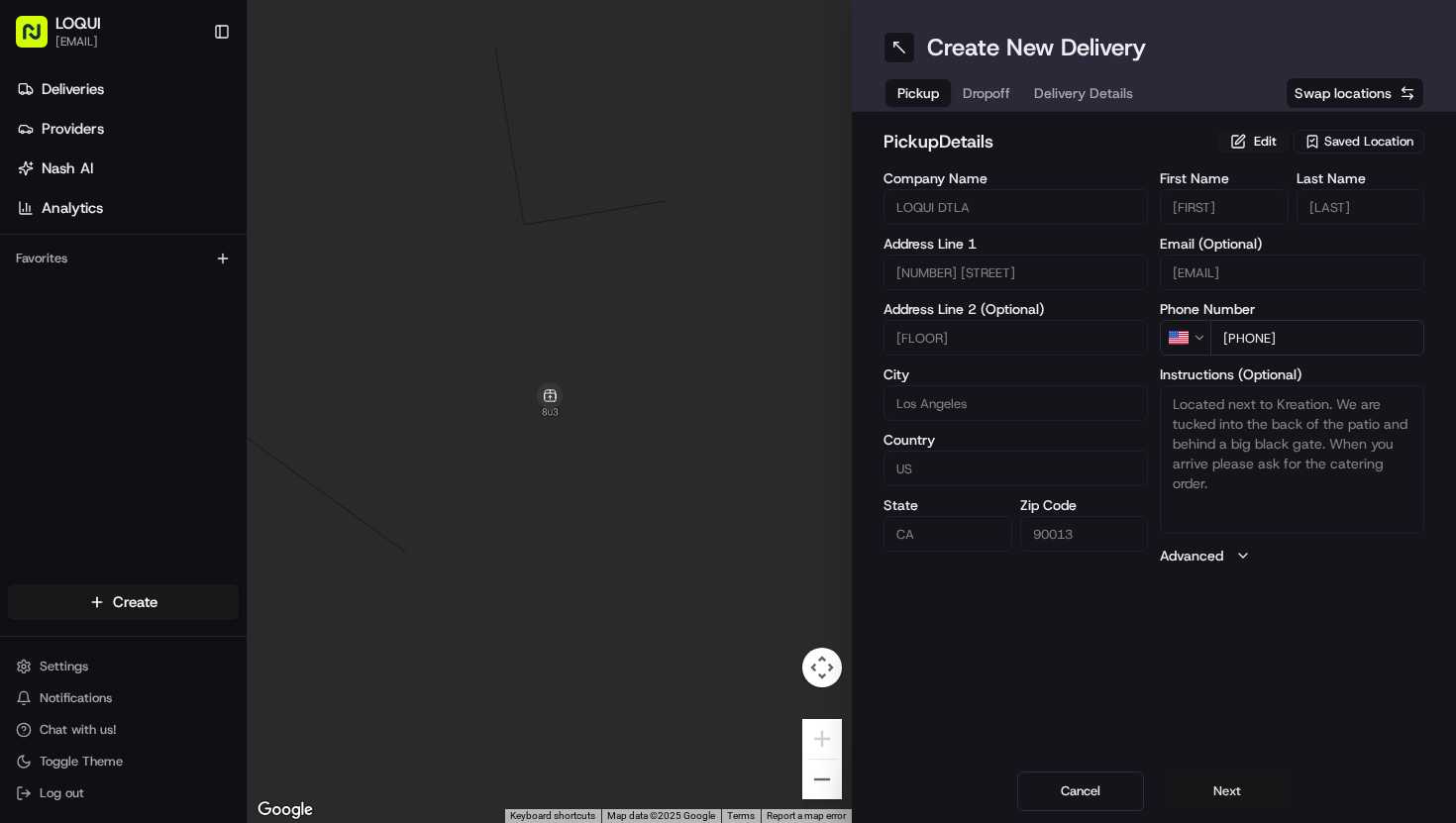 click on "Next" at bounding box center [1227, 791] 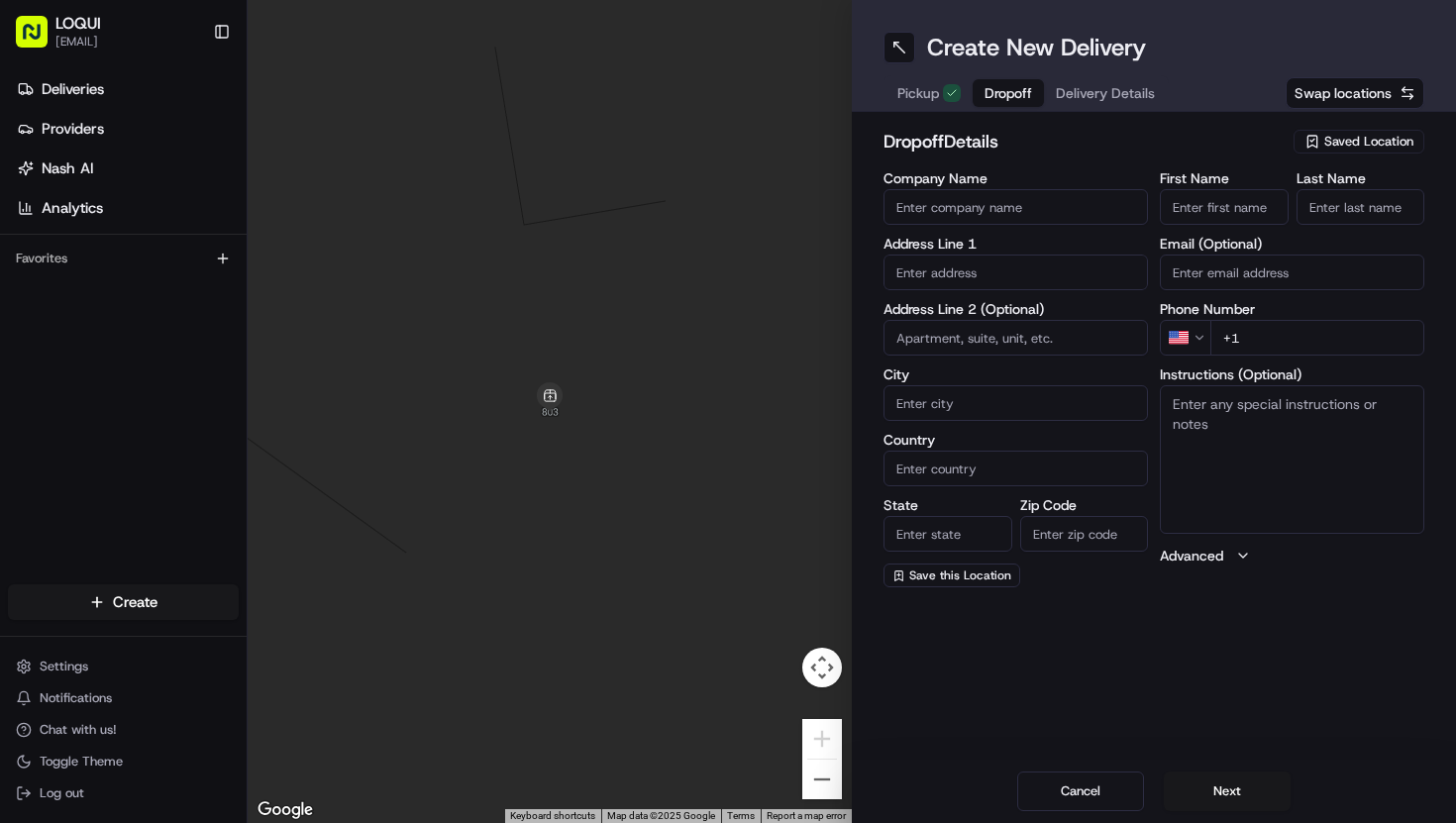 click on "Company Name" at bounding box center [1015, 207] 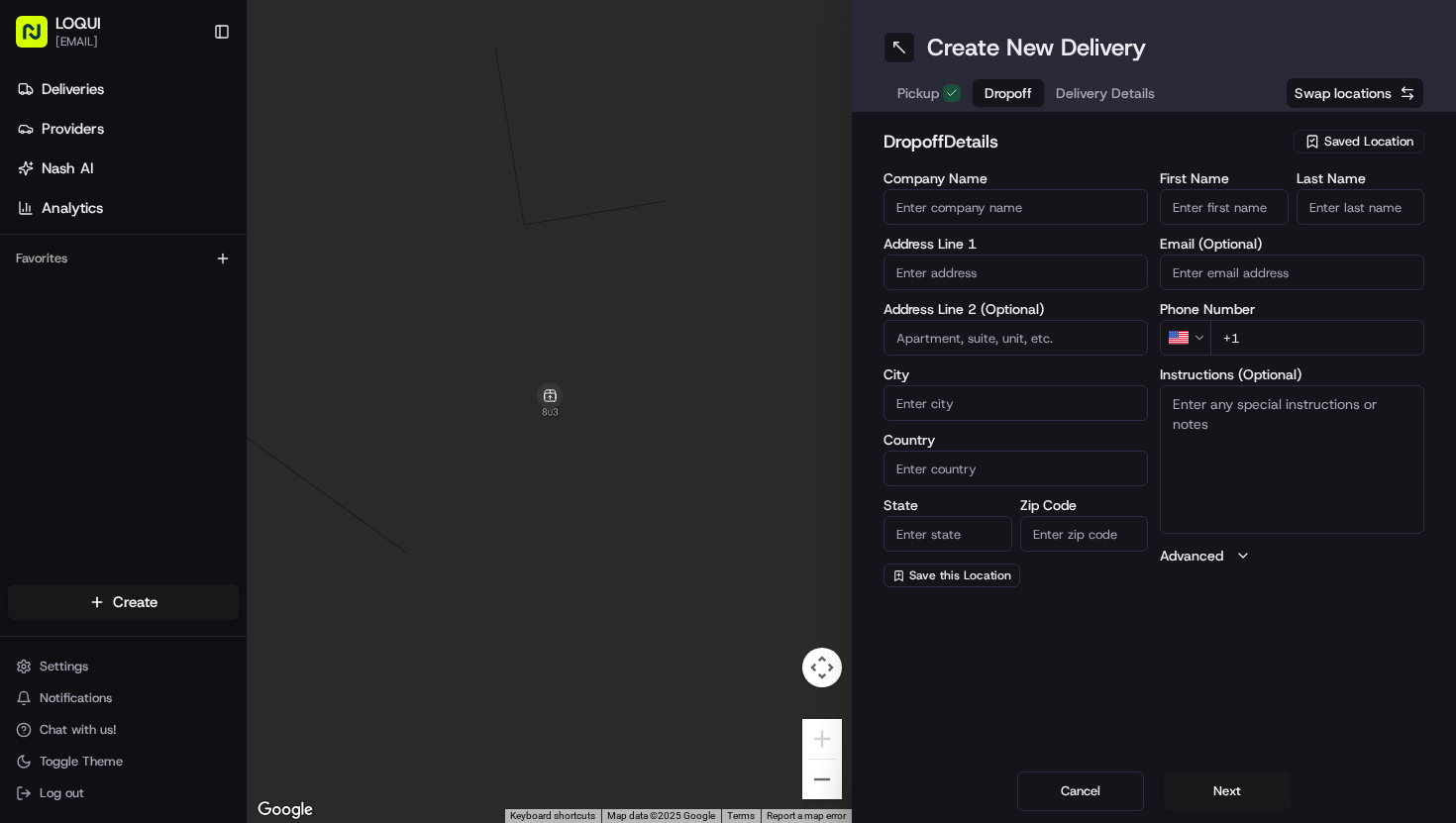paste on "Accenture" 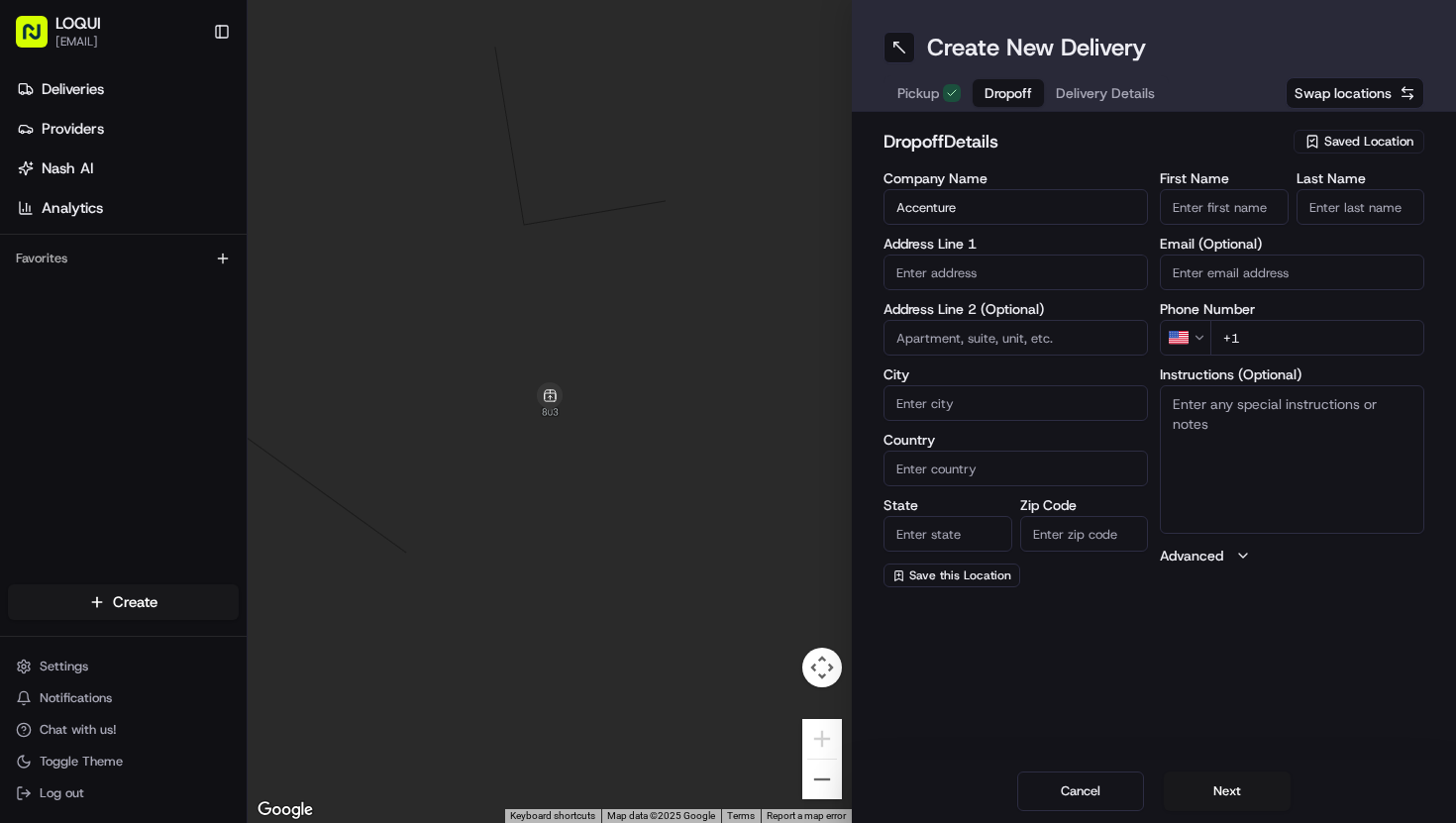 type on "Accenture" 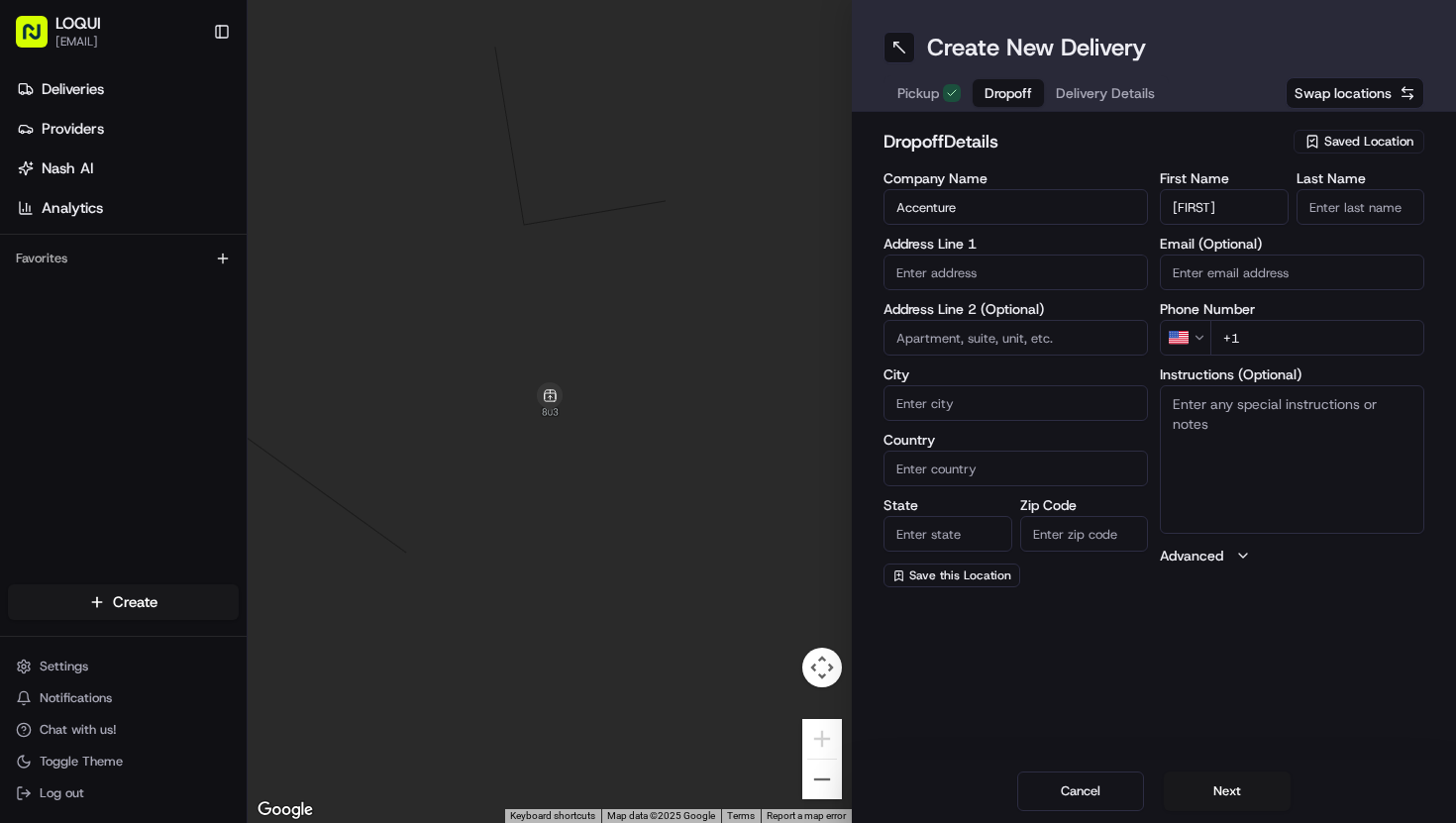 type on "[FIRST]" 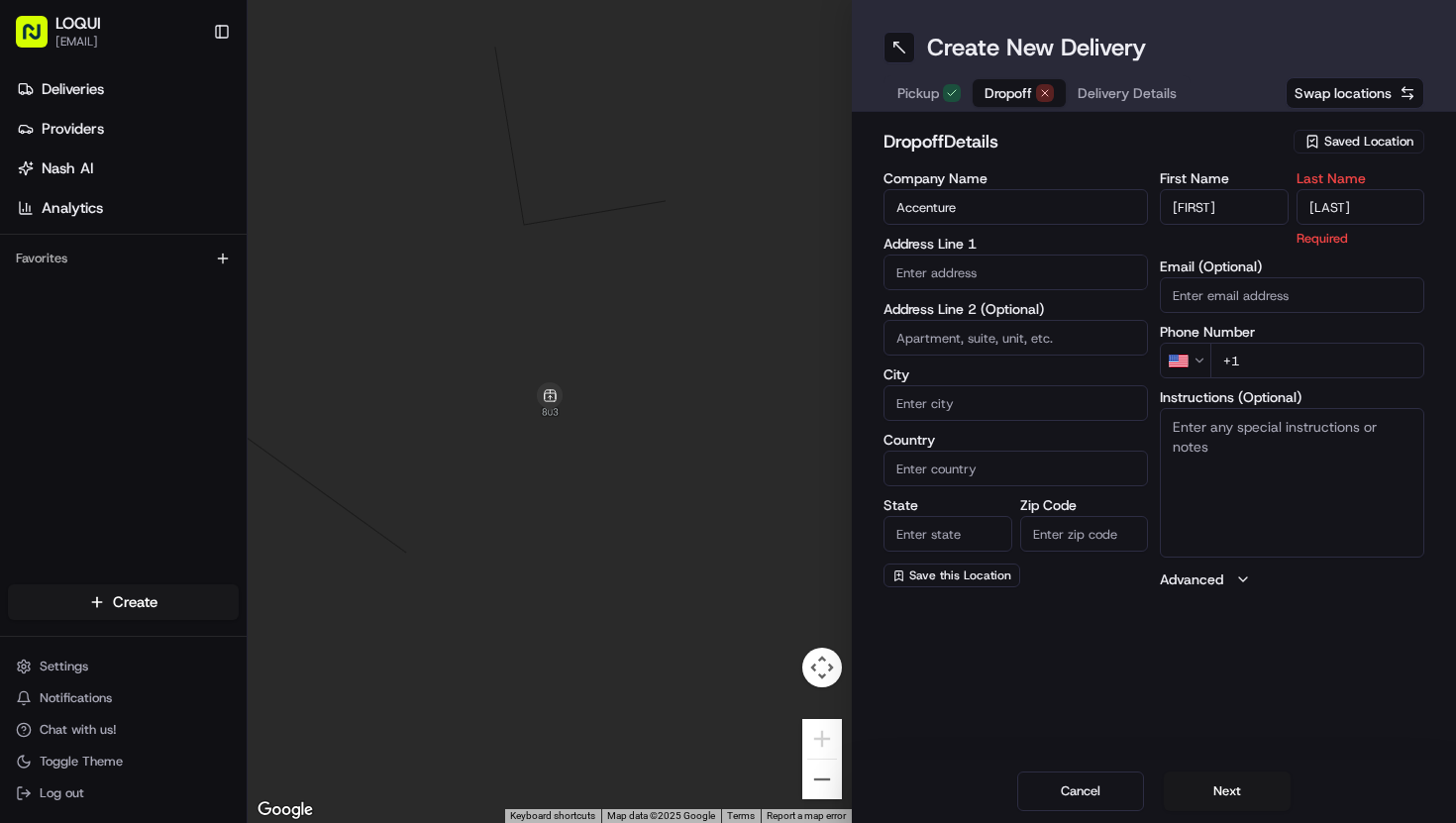 type on "[LAST]" 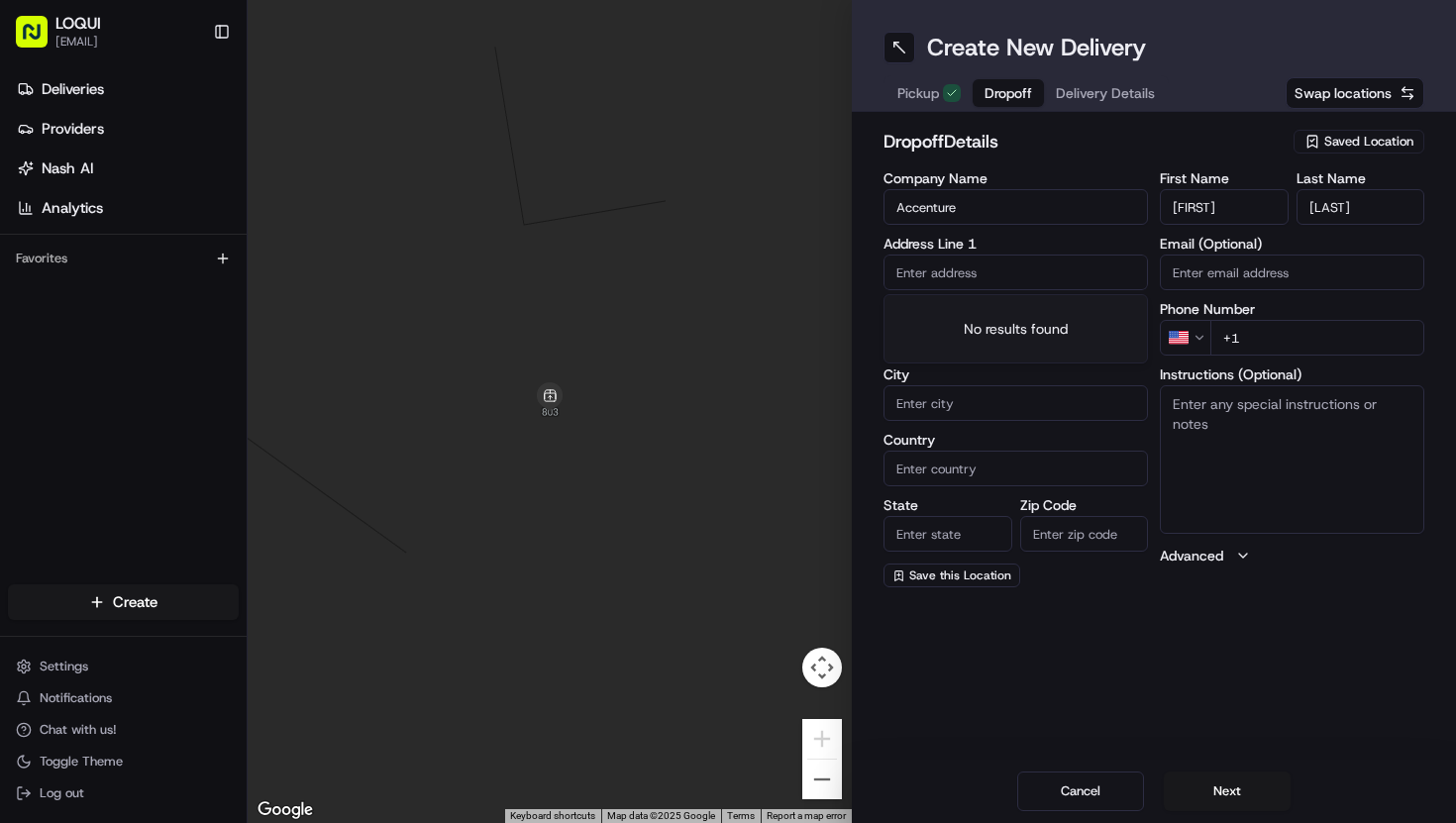click at bounding box center (1015, 272) 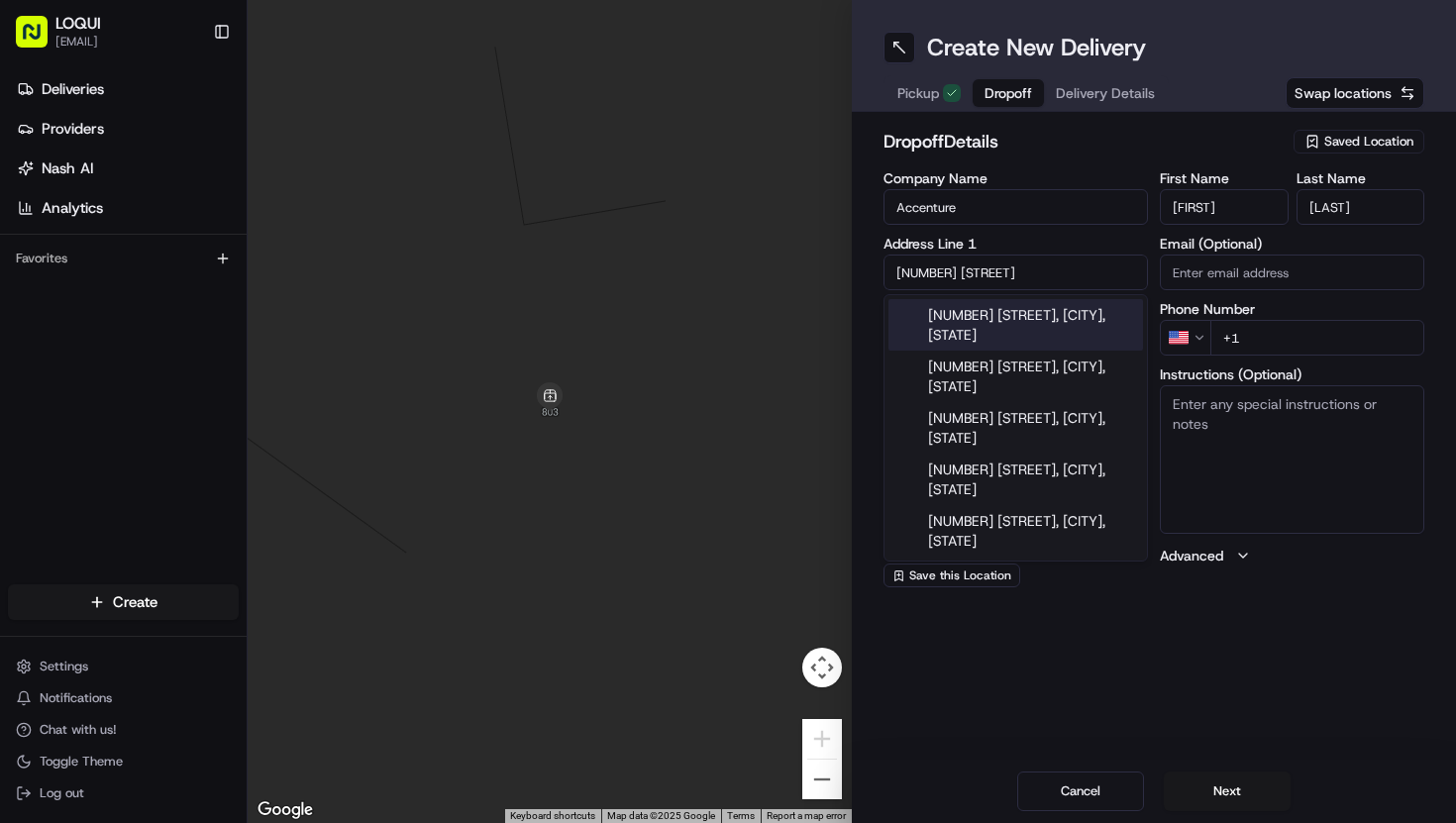 click on "[NUMBER] [STREET], [CITY], [STATE]" at bounding box center (1015, 325) 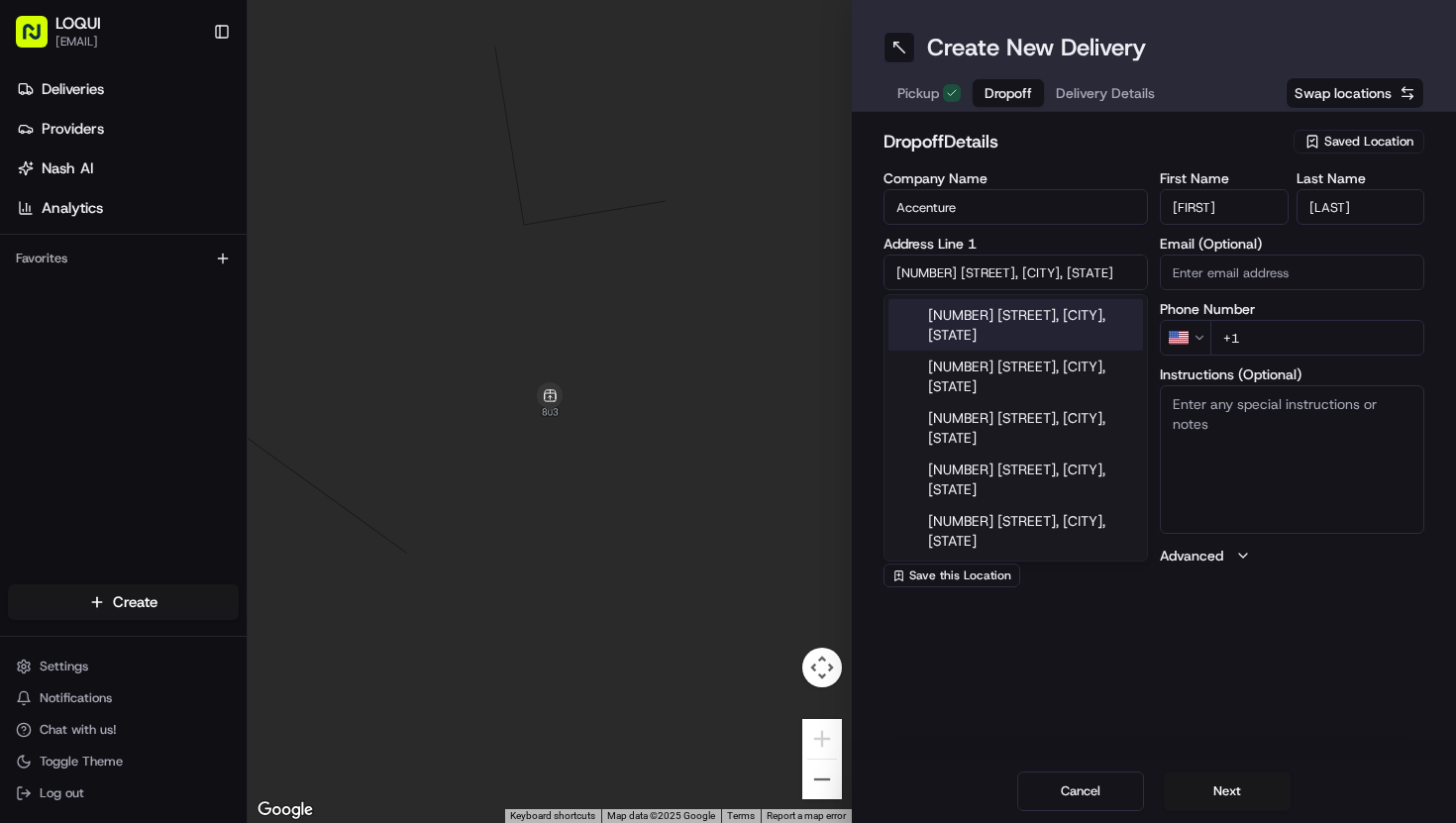 type on "[NUMBER] [STREET], [CITY], [STATE], [POSTAL_CODE], USA" 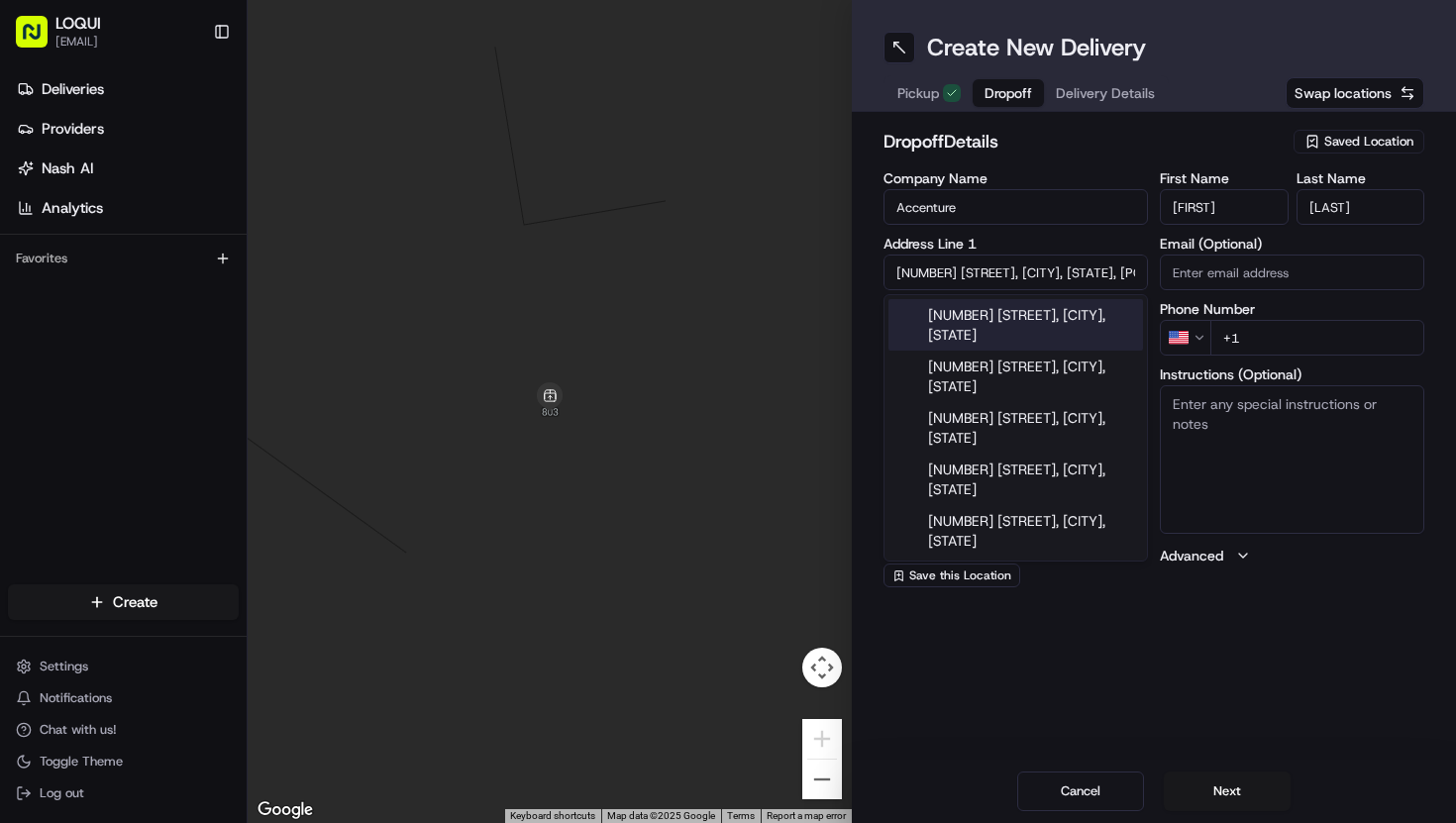 type on "[NUMBER] [STREET]" 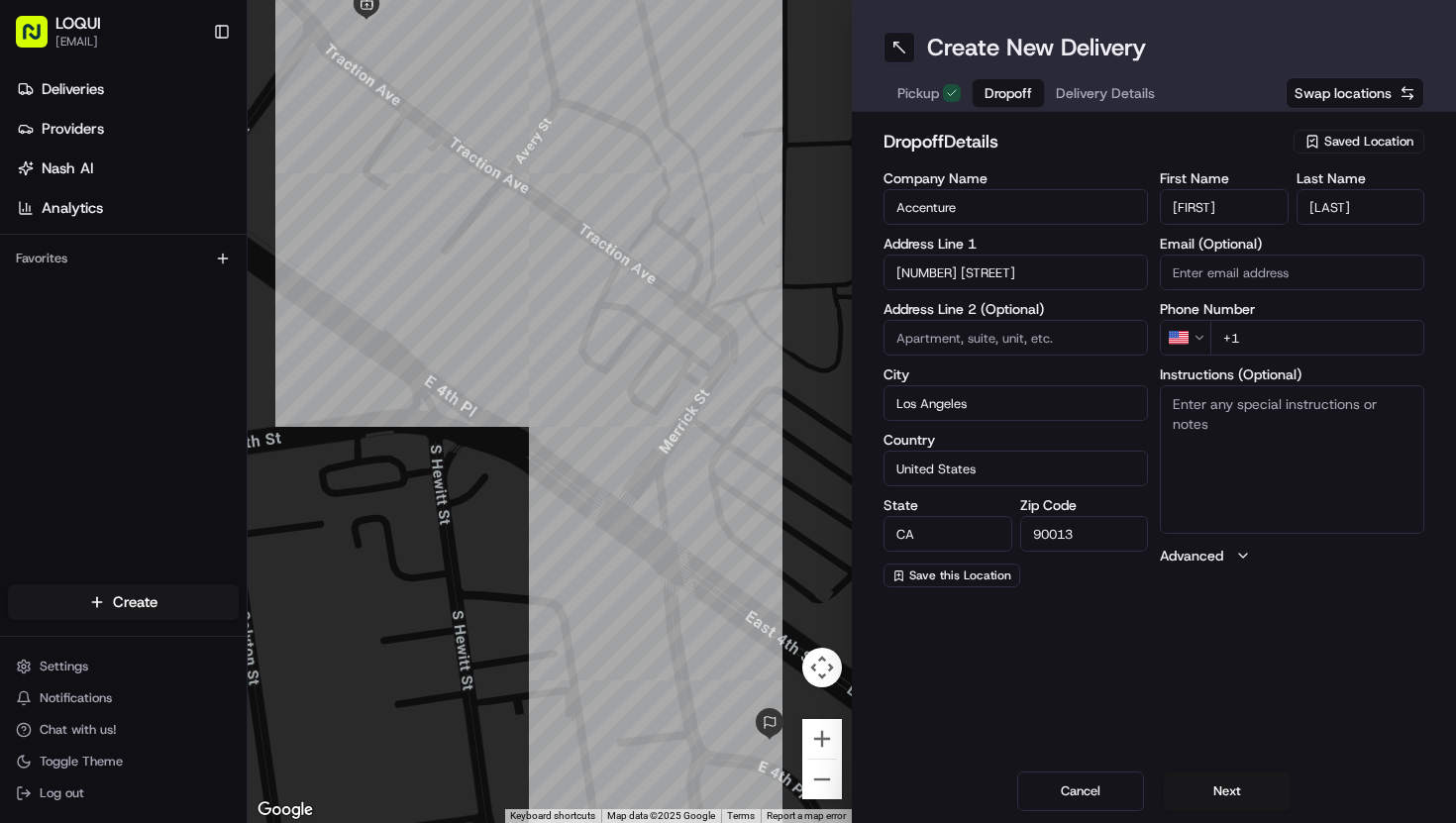 click on "Instructions (Optional)" at bounding box center (1292, 460) 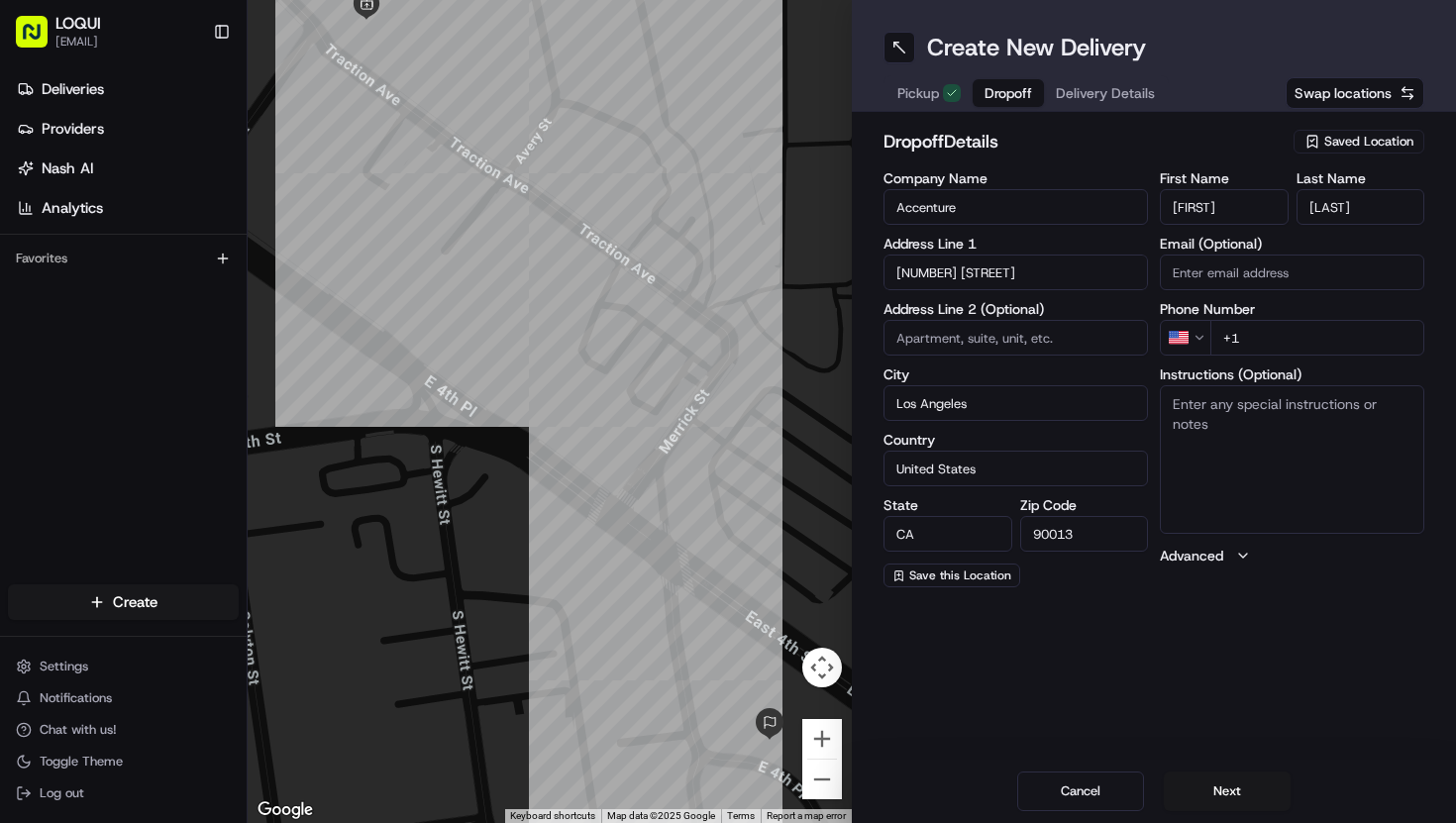 paste on "[EMAIL] [PHONE]" 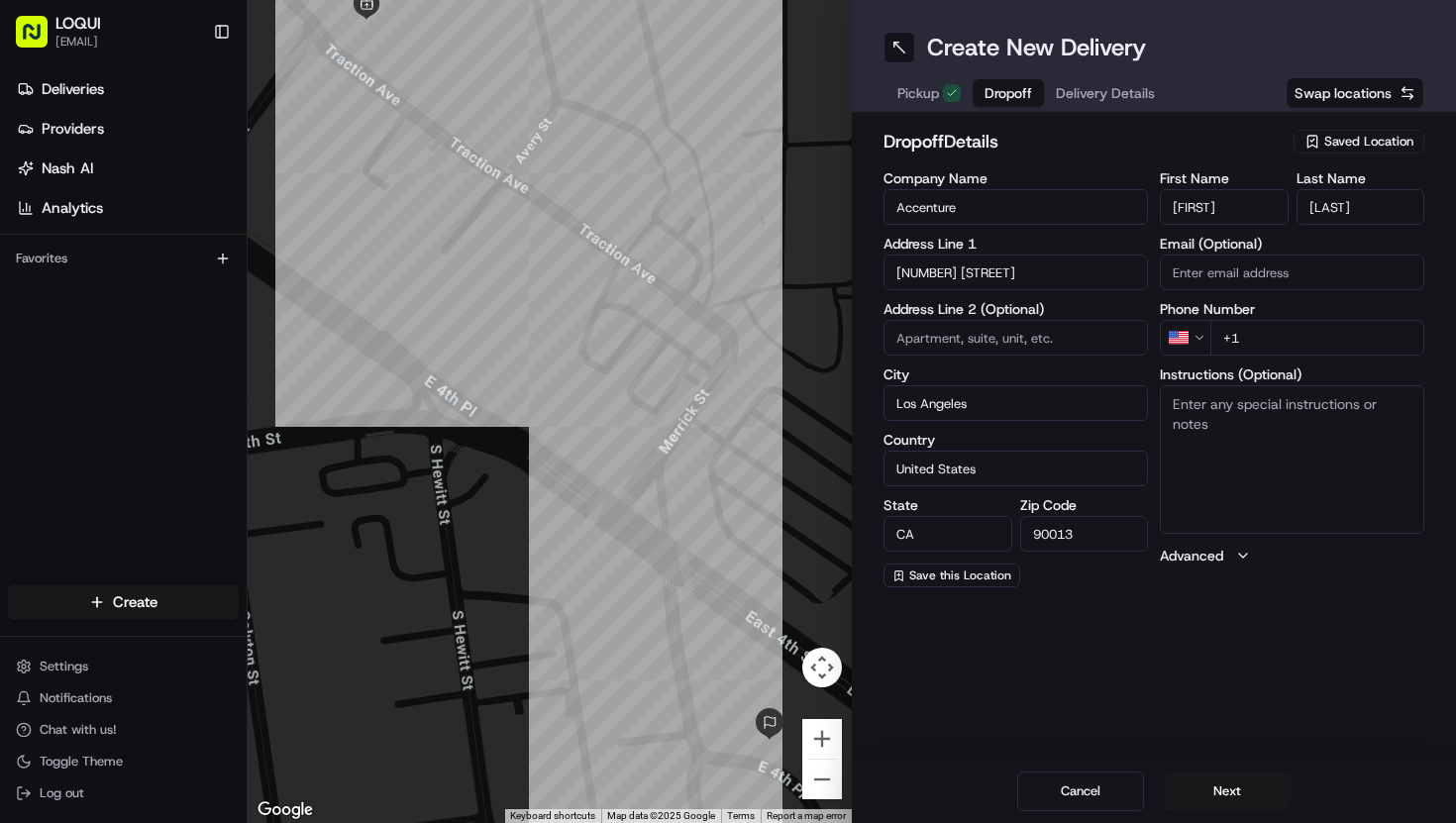 type on "[EMAIL] [PHONE]" 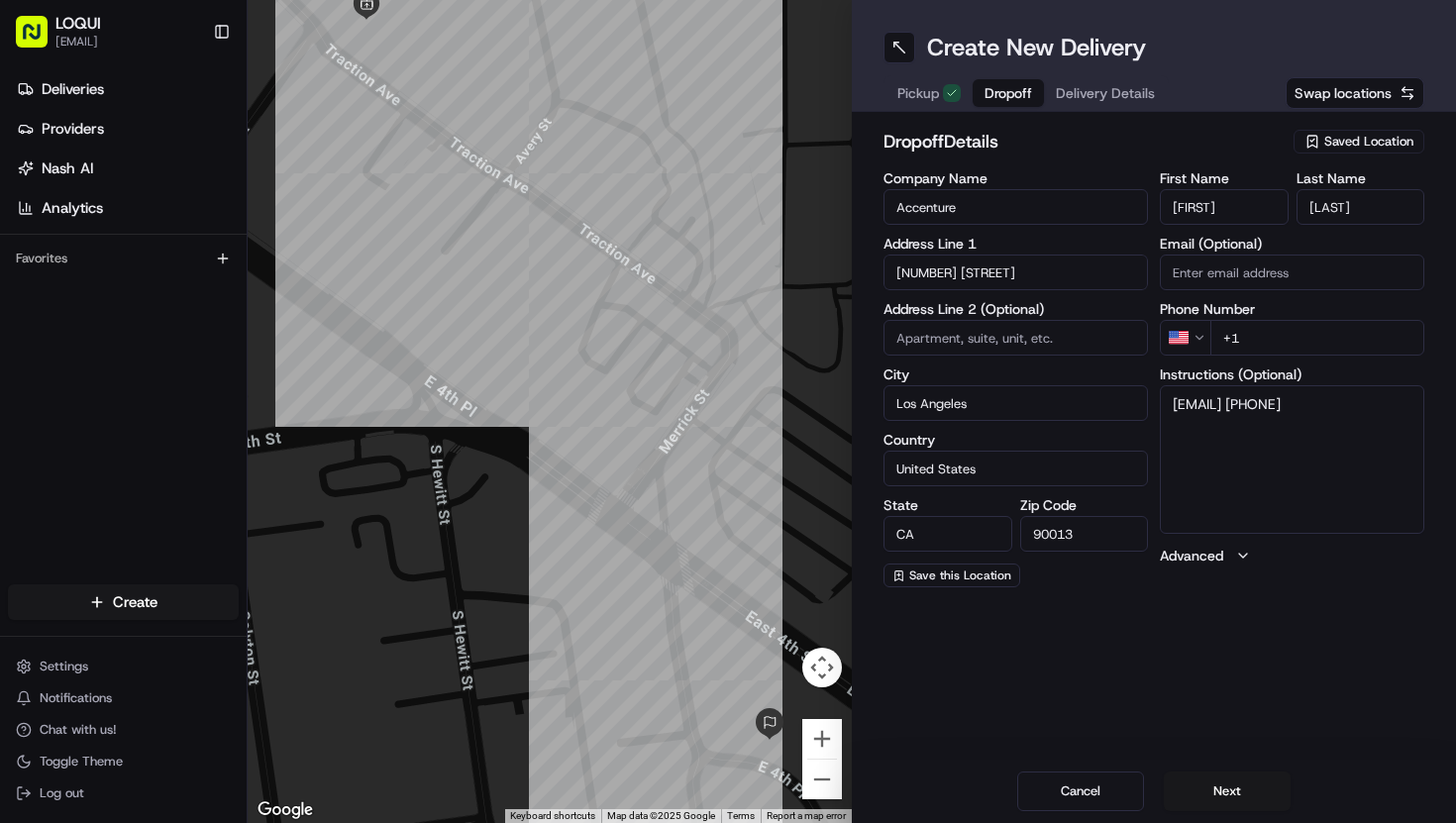 drag, startPoint x: 1299, startPoint y: 460, endPoint x: 1136, endPoint y: 348, distance: 197.77007 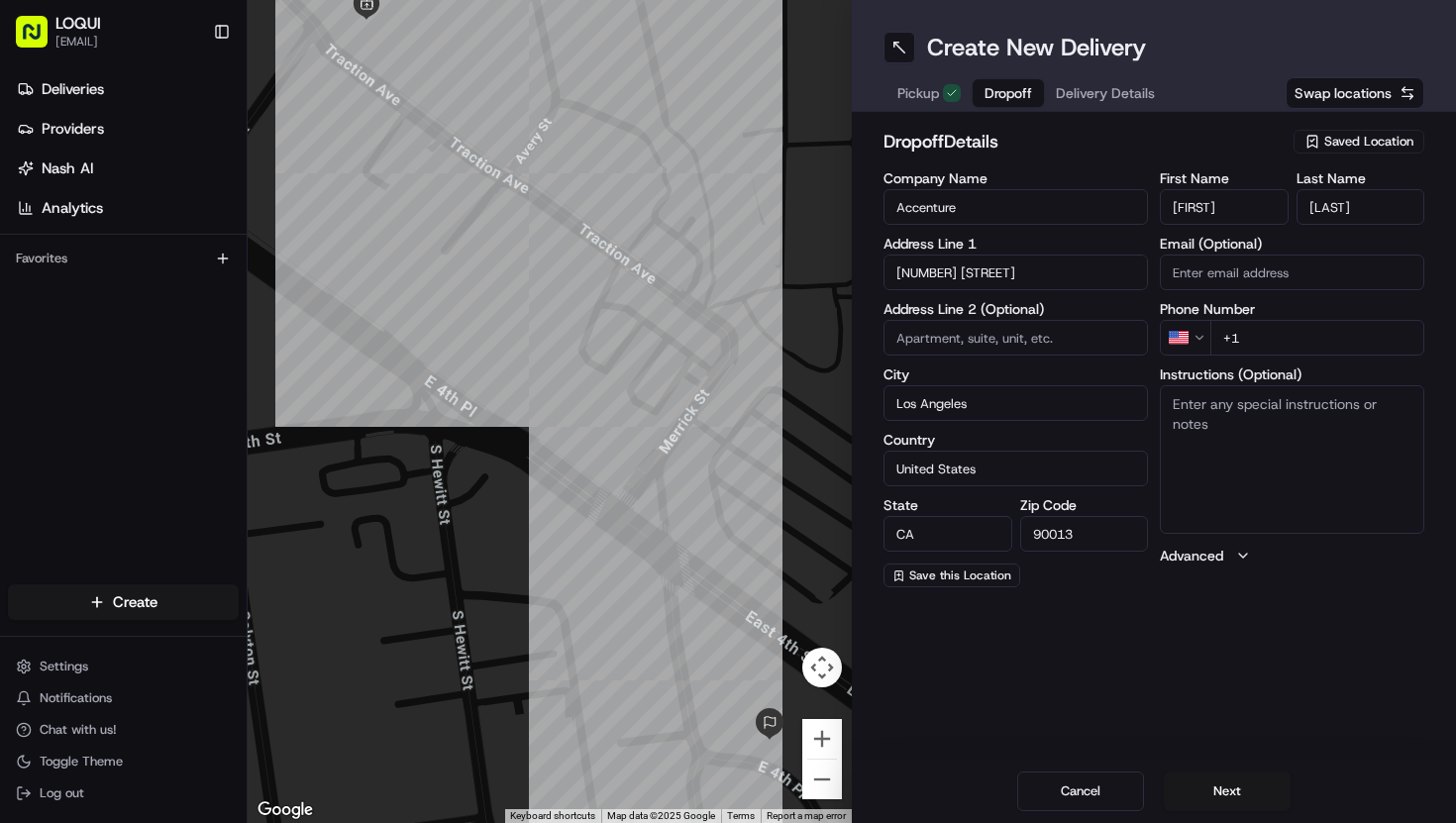 click on "Email (Optional)" at bounding box center [1292, 272] 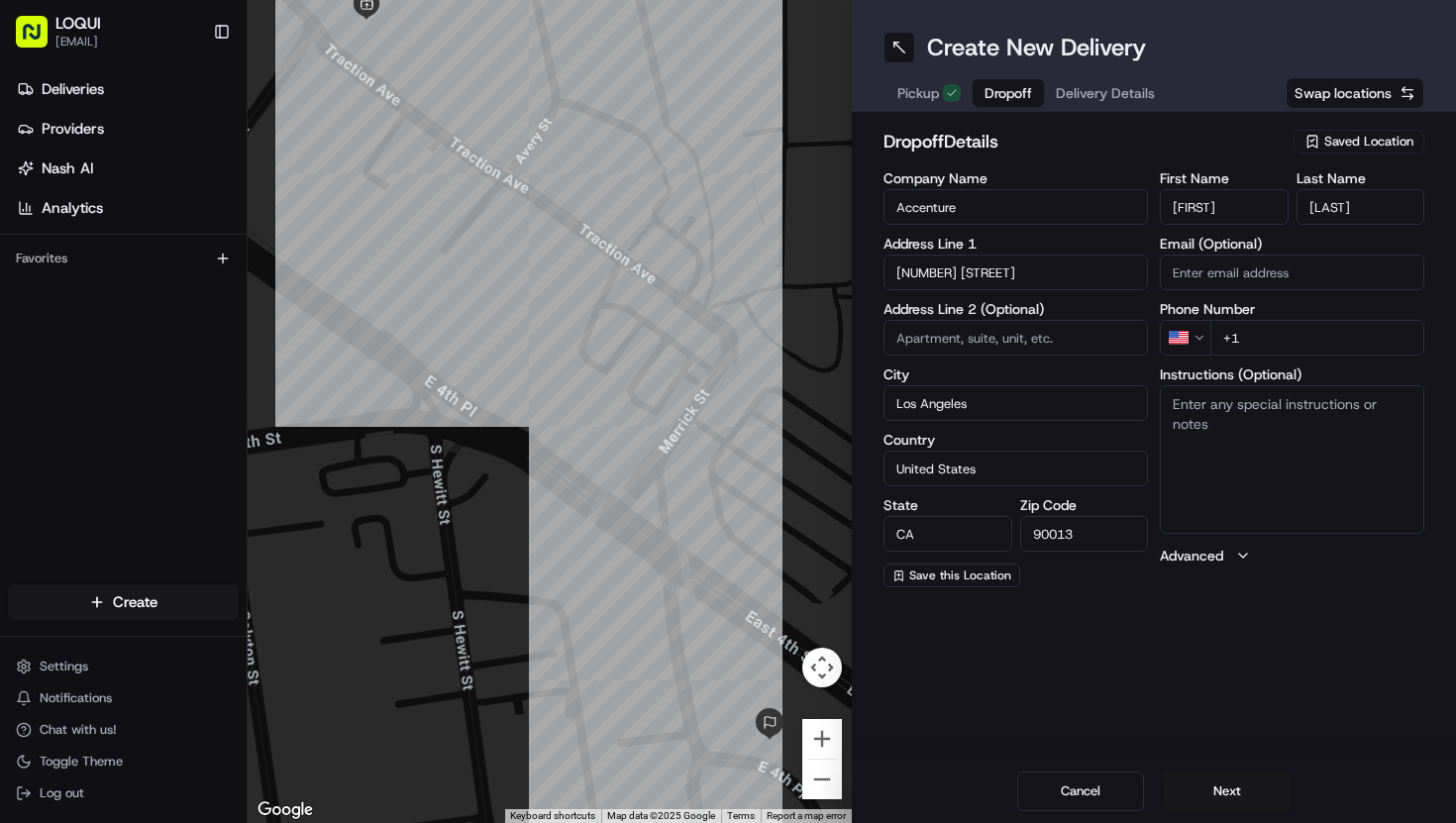 paste on "[EMAIL] [PHONE]" 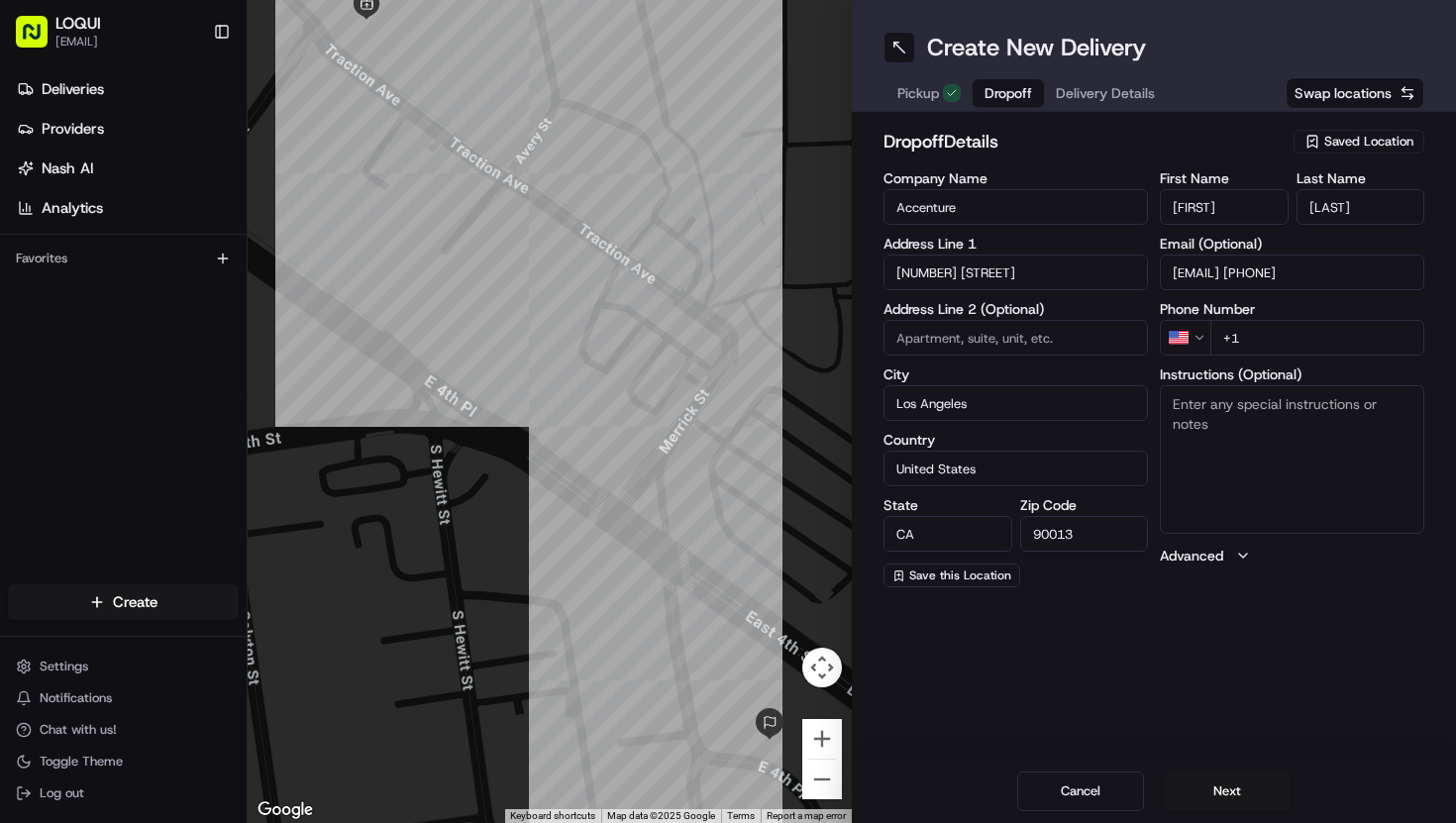 scroll, scrollTop: 0, scrollLeft: 43, axis: horizontal 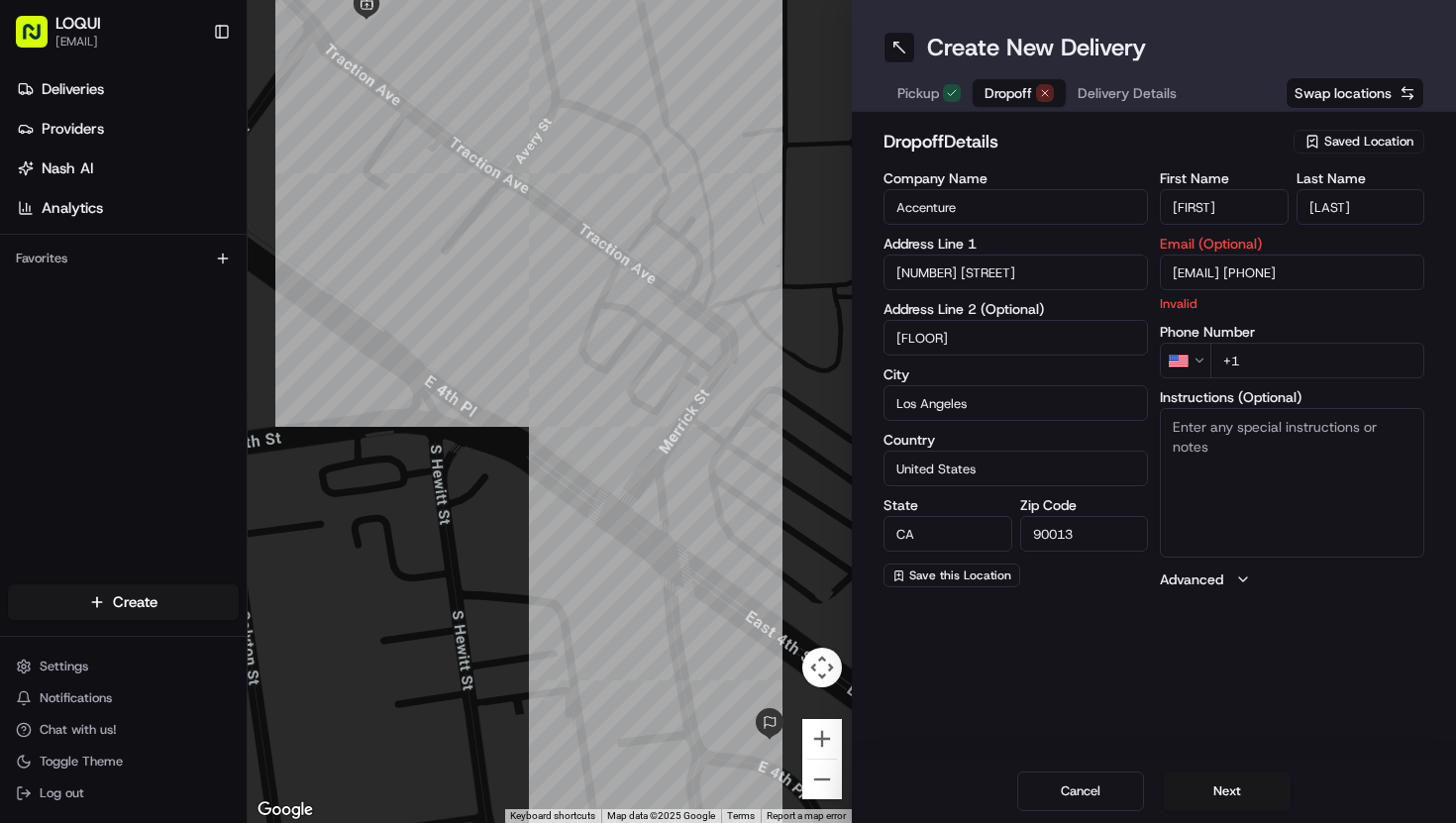type on "[FLOOR]" 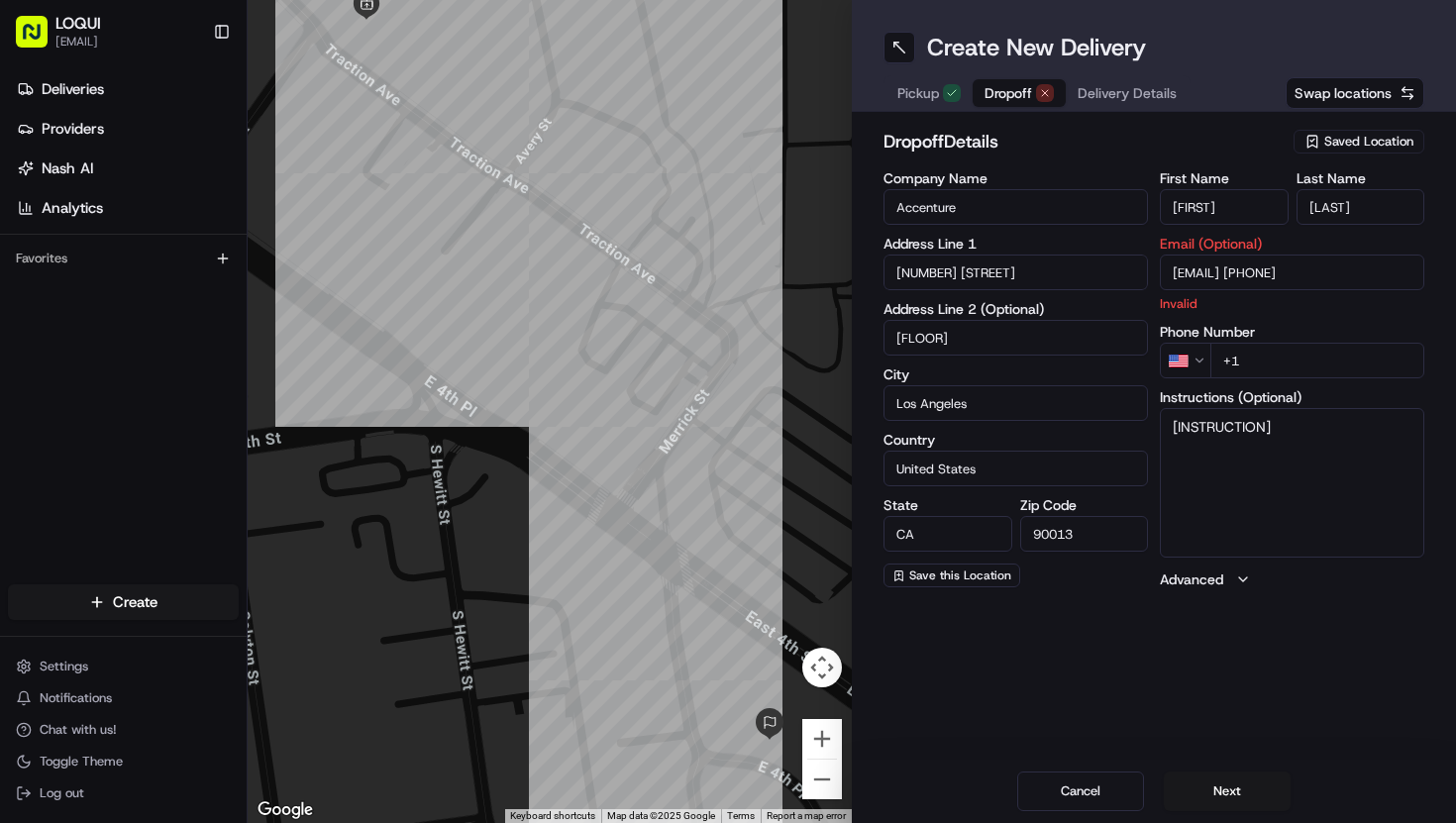 type on "[INSTRUCTION]" 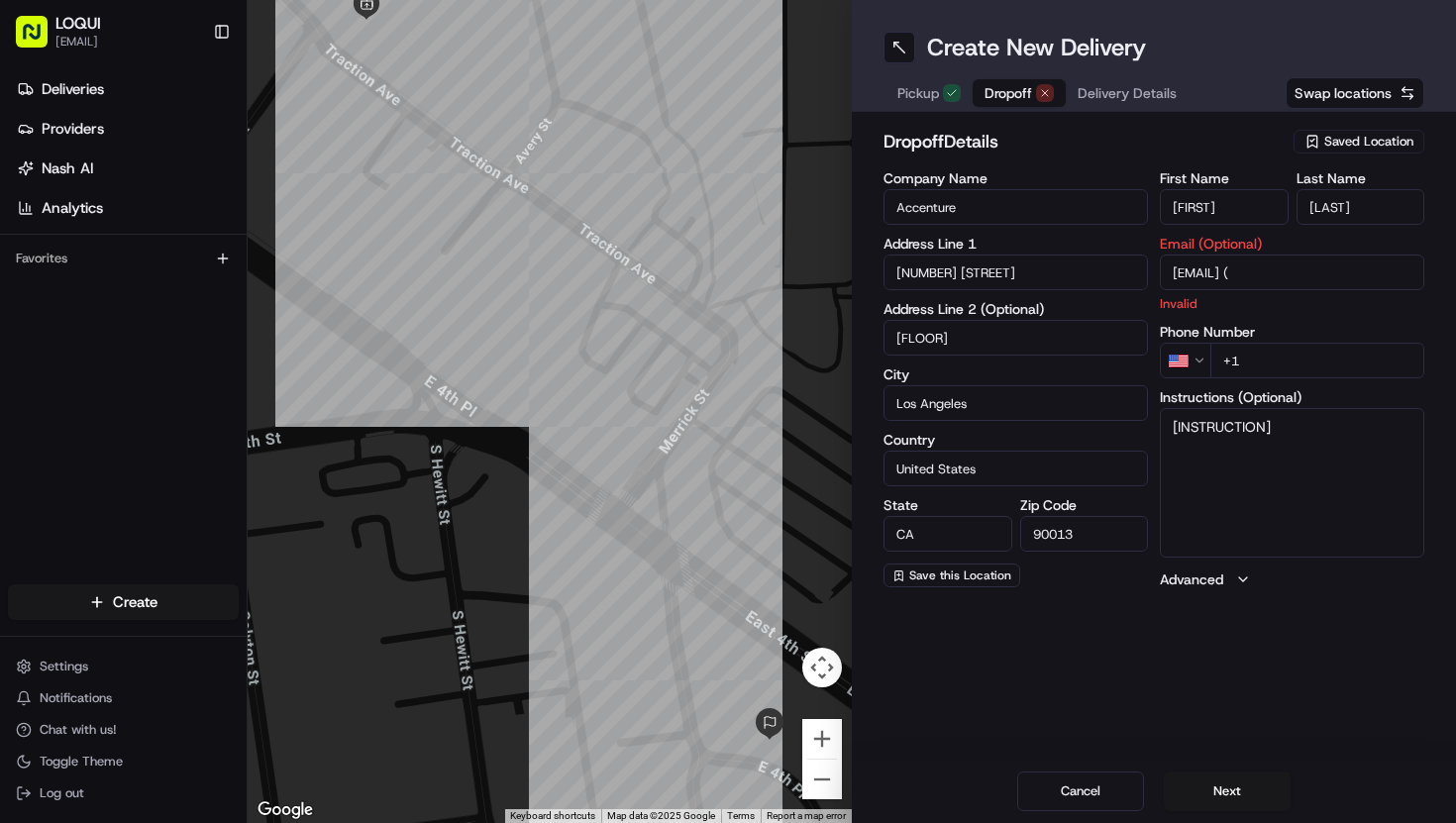 scroll, scrollTop: 0, scrollLeft: 0, axis: both 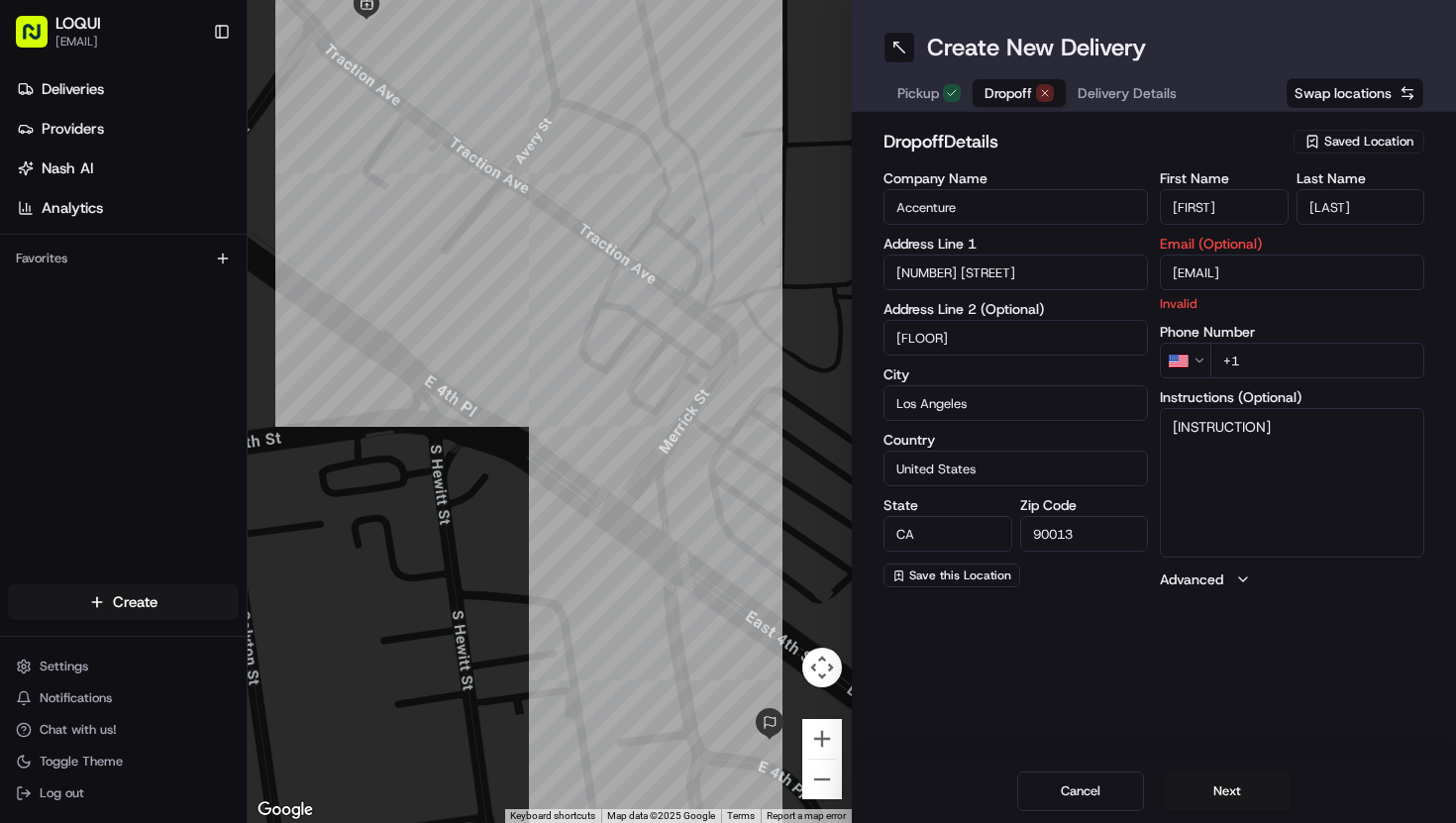type on "[EMAIL]" 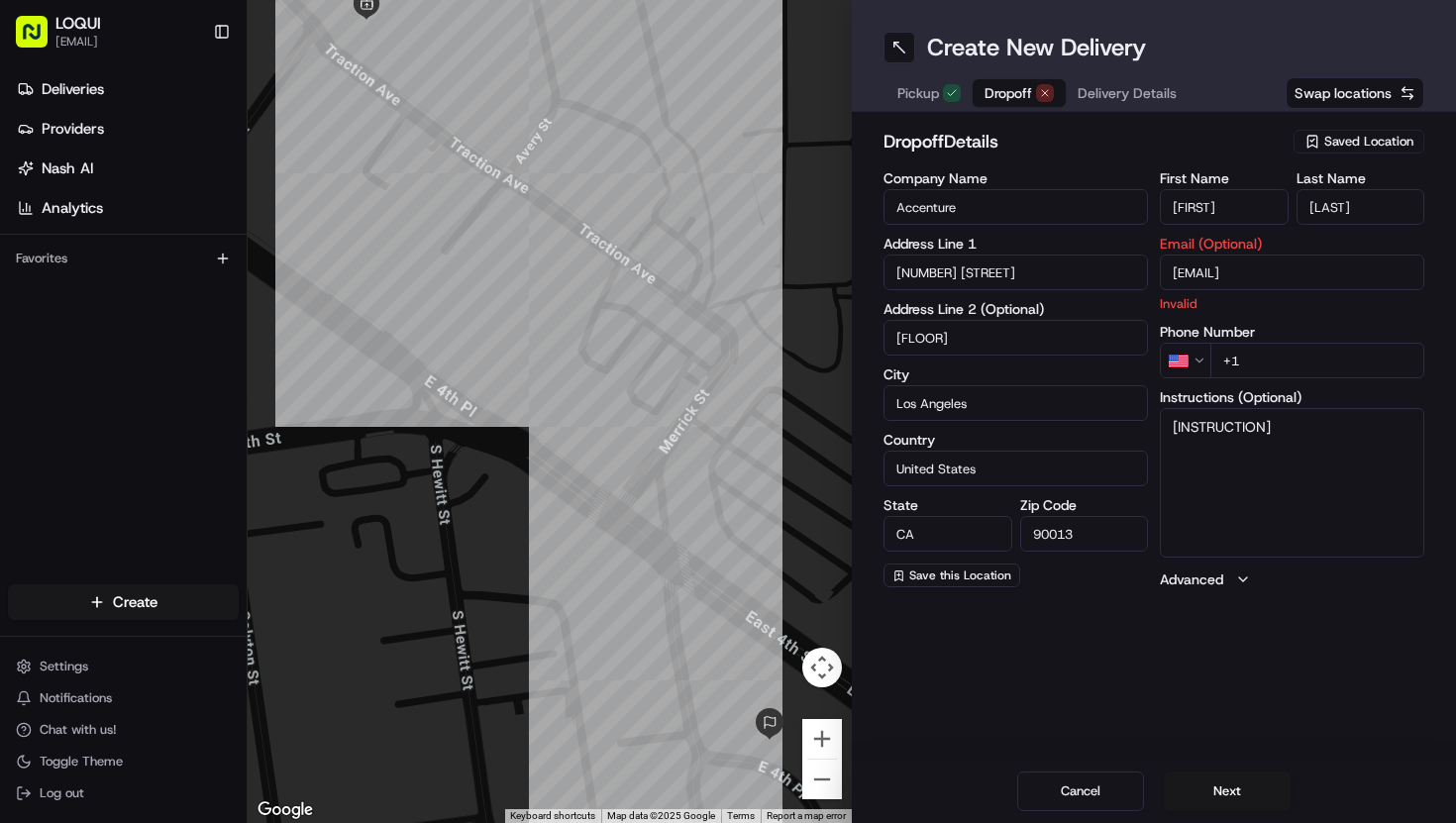 paste on "[PHONE]" 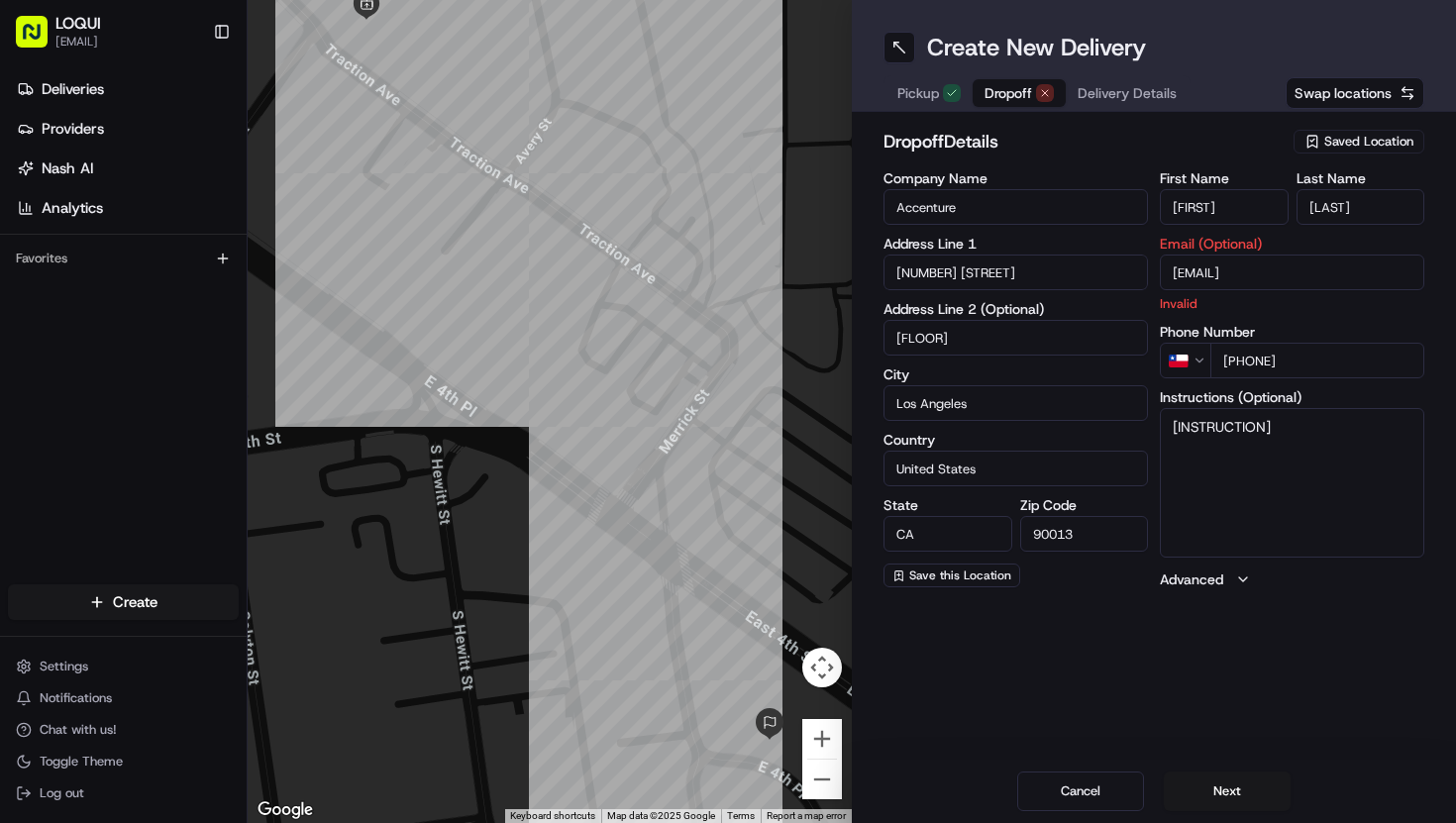 drag, startPoint x: 1323, startPoint y: 367, endPoint x: 1184, endPoint y: 367, distance: 139 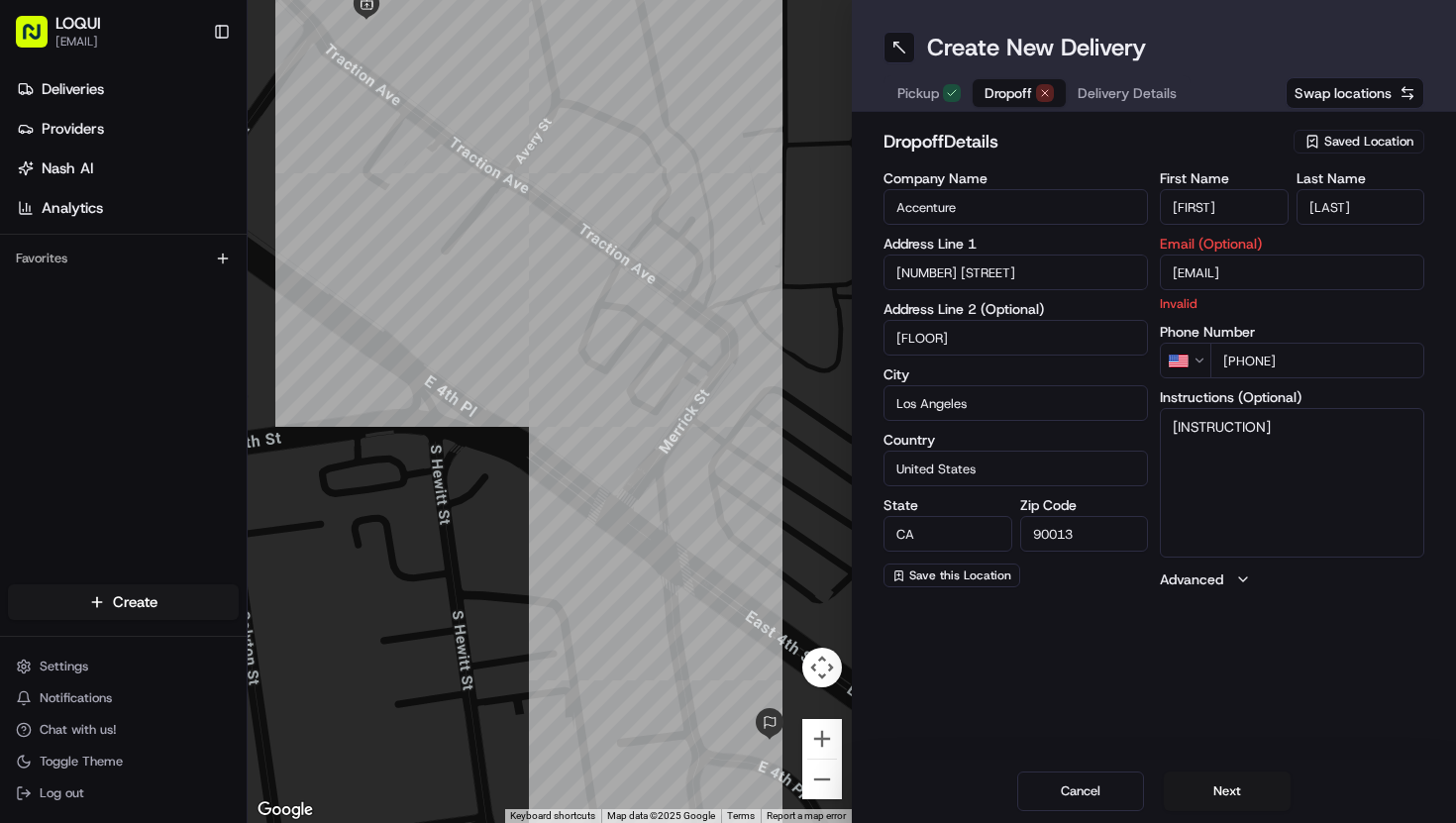 type on "[PHONE]" 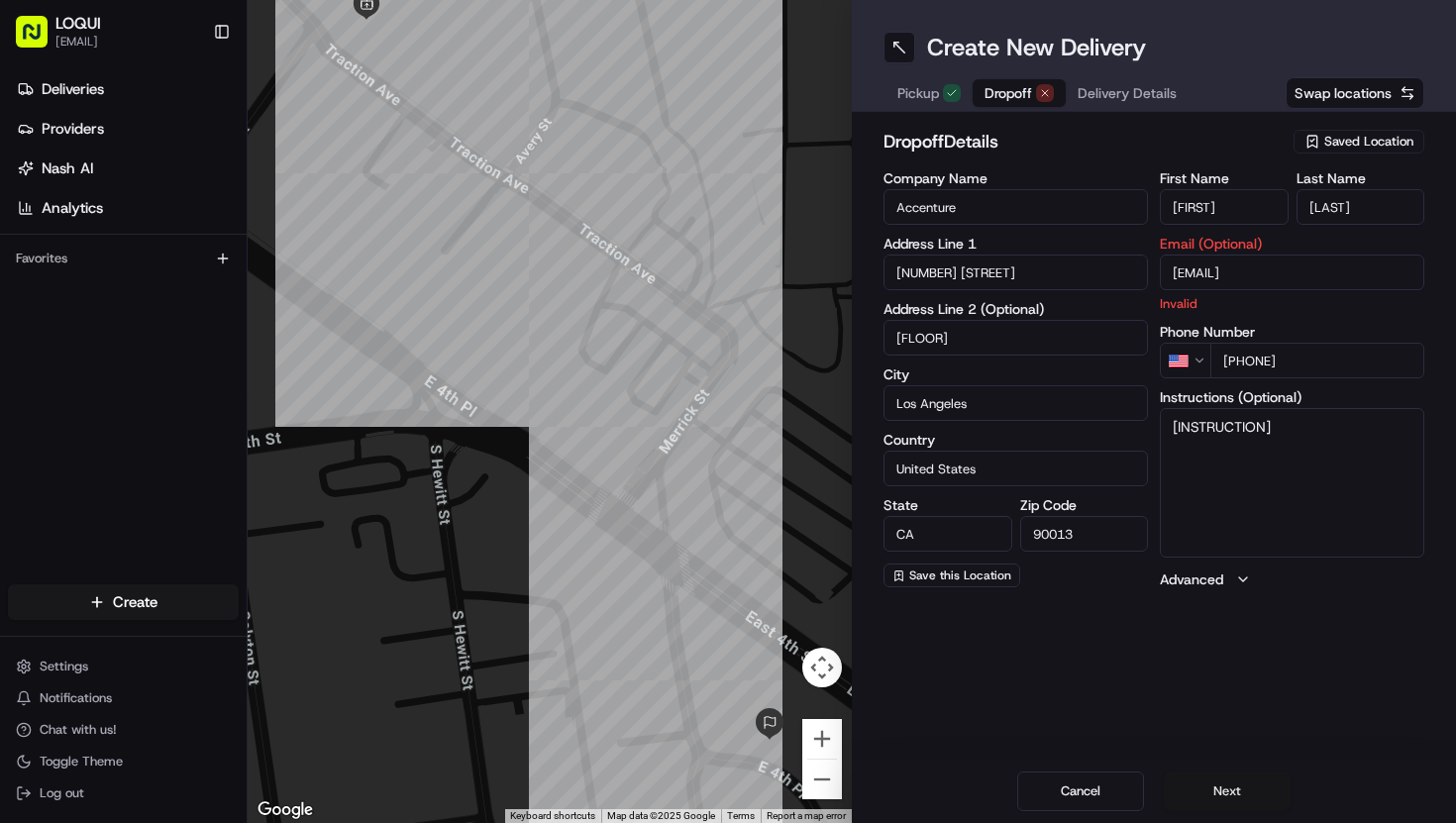 click on "Next" at bounding box center [1227, 791] 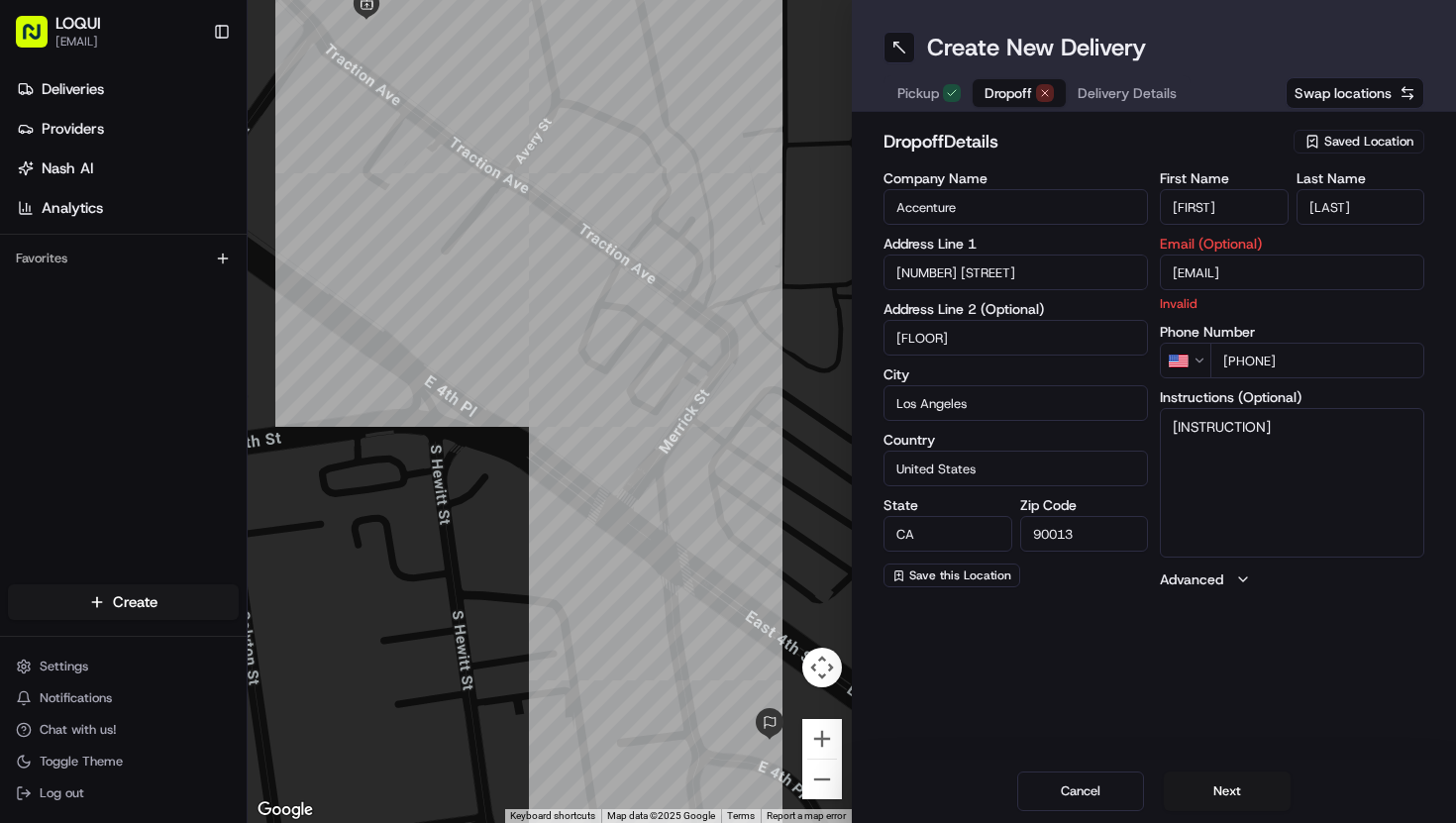 click on "[INSTRUCTION]" at bounding box center [1292, 482] 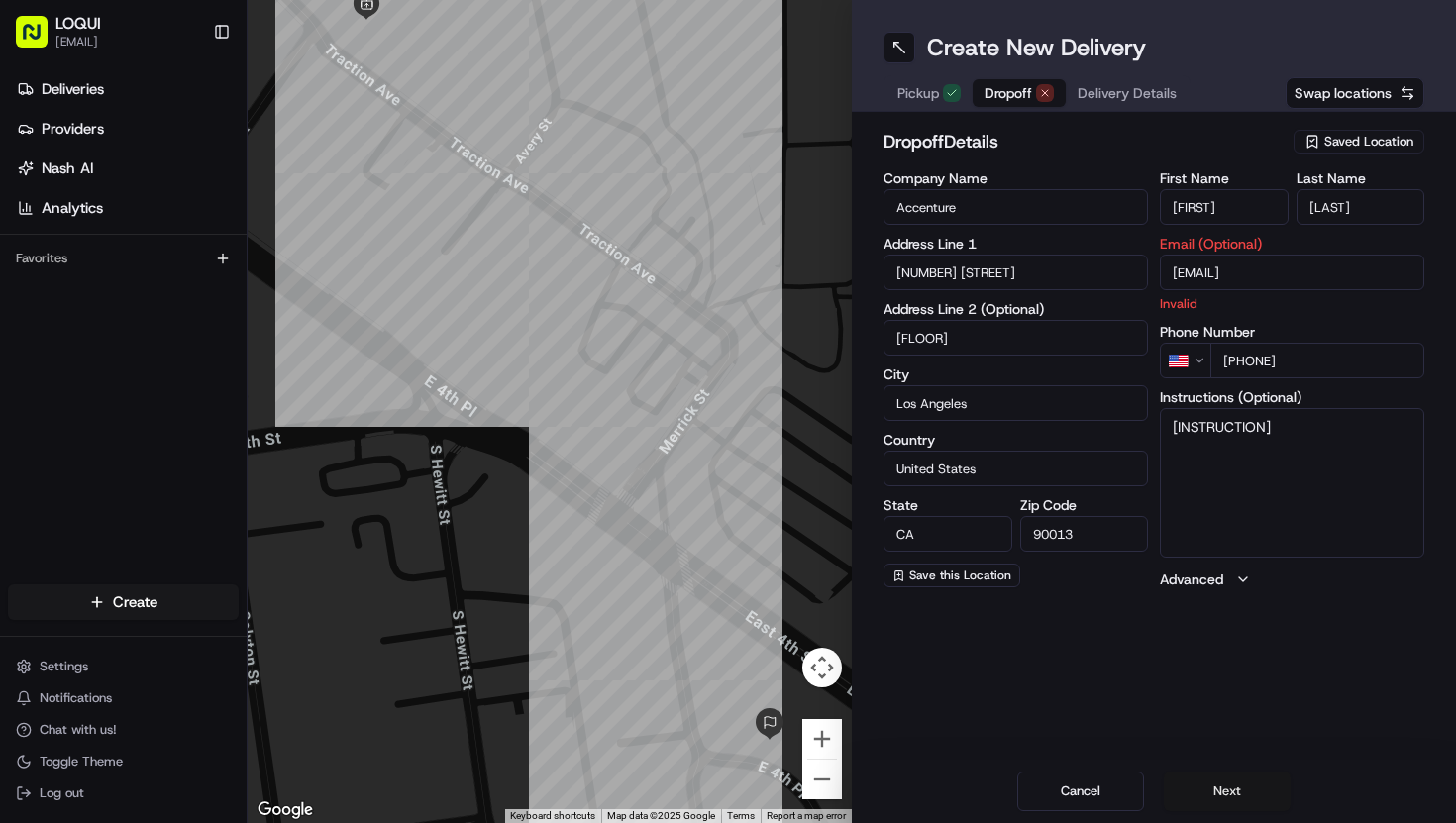 click on "Next" at bounding box center [1227, 791] 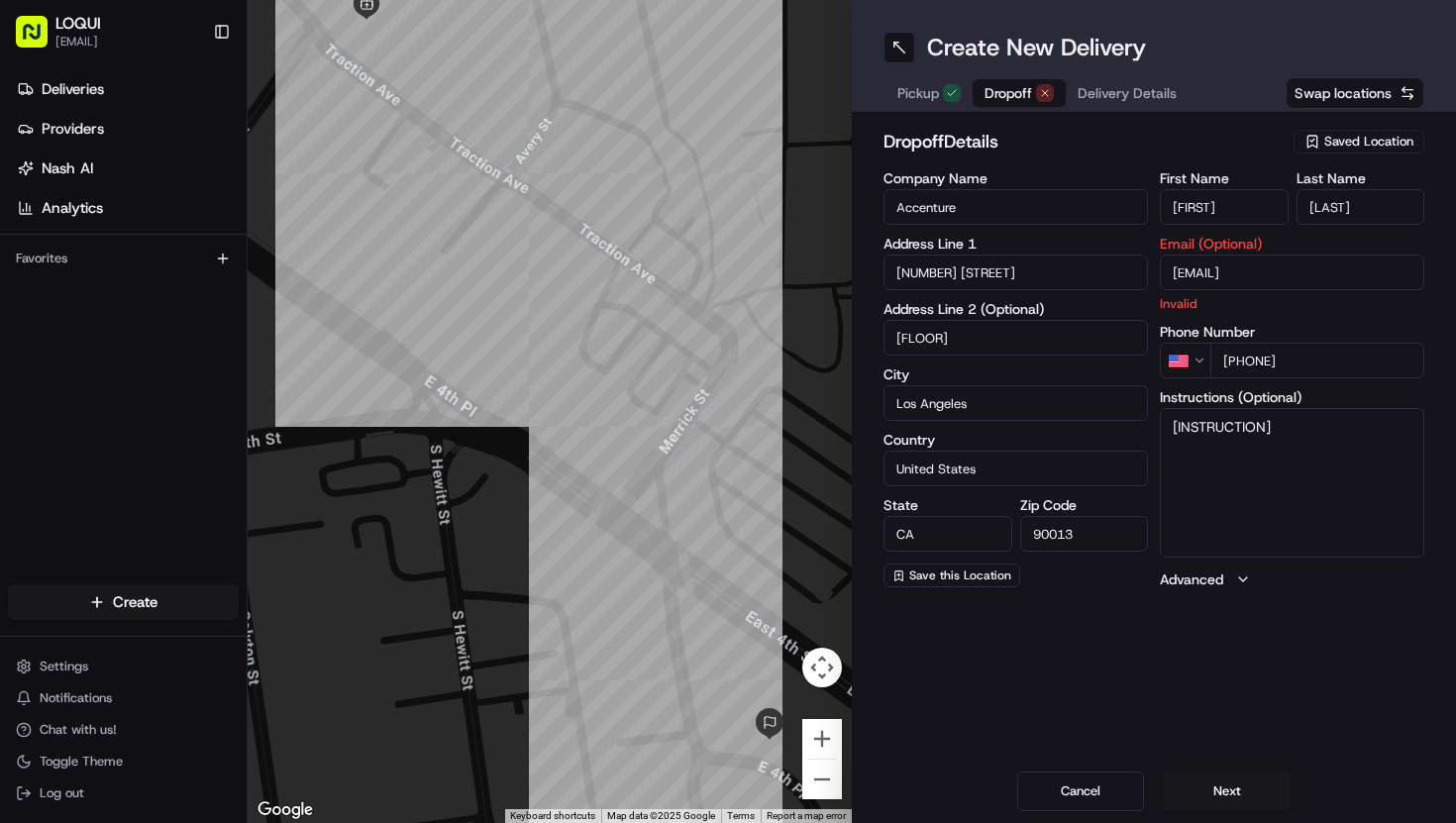 click on "[EMAIL]" at bounding box center [1292, 272] 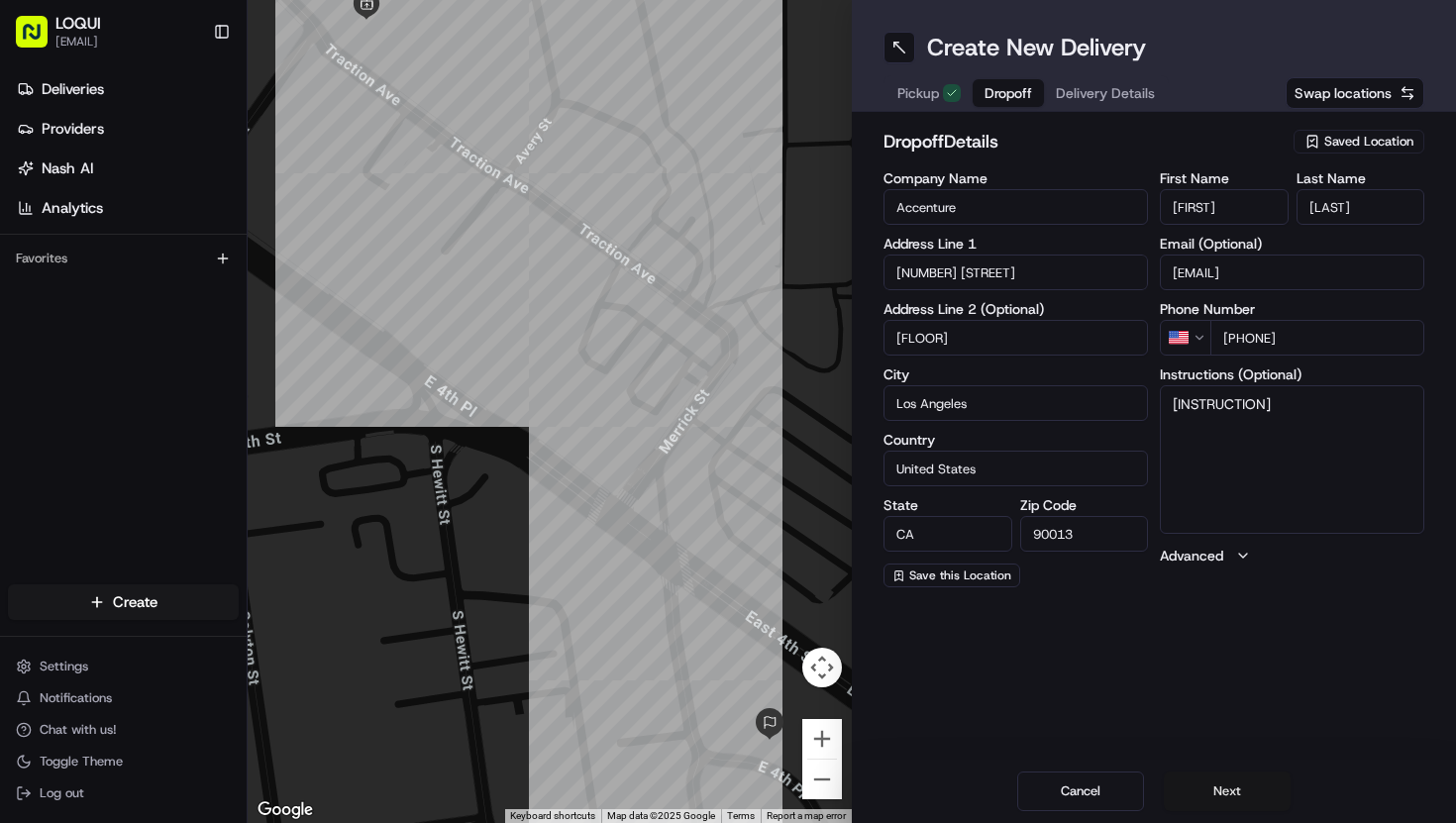 click on "Next" at bounding box center [1227, 791] 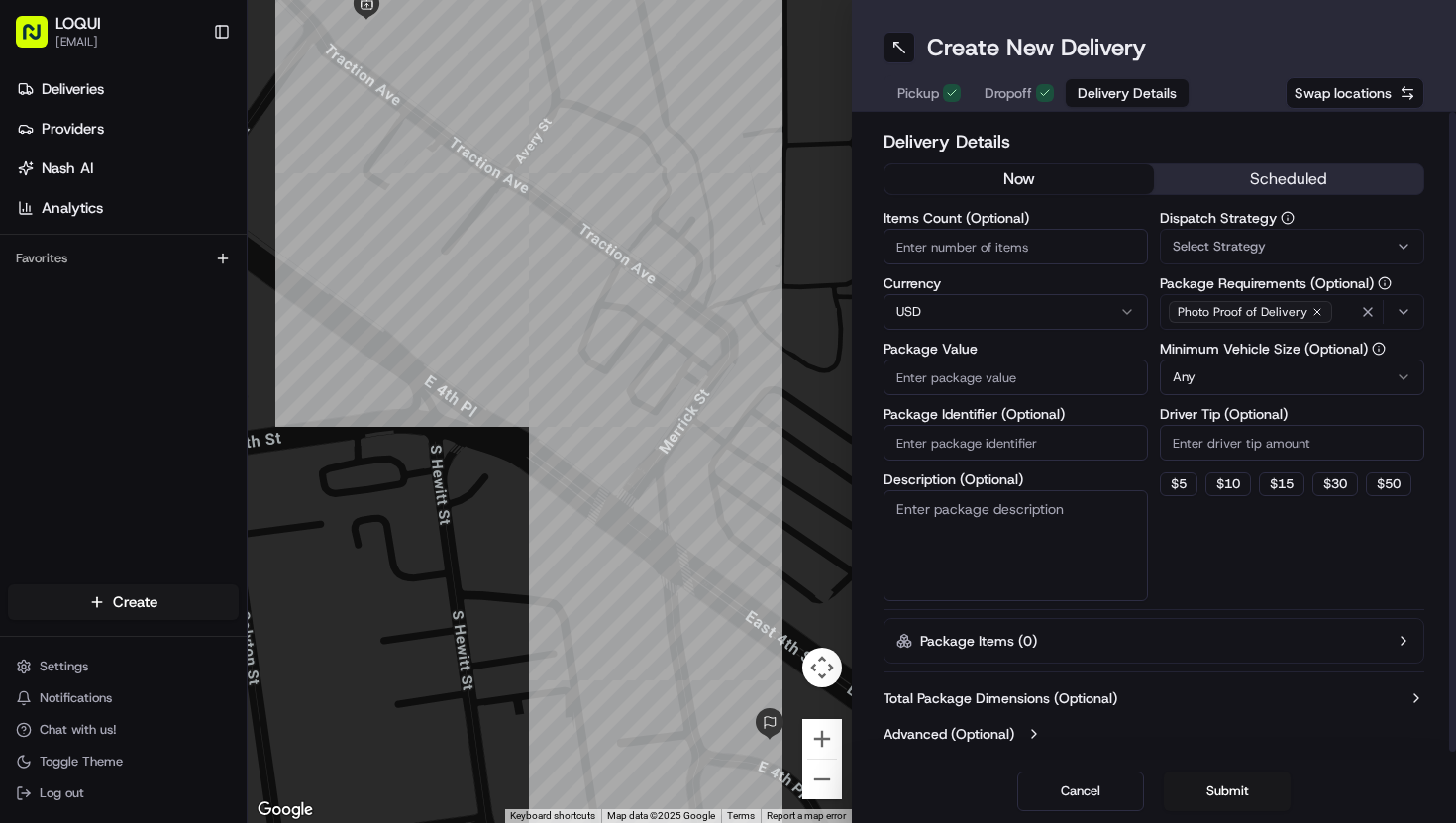 click on "scheduled" at bounding box center [1289, 179] 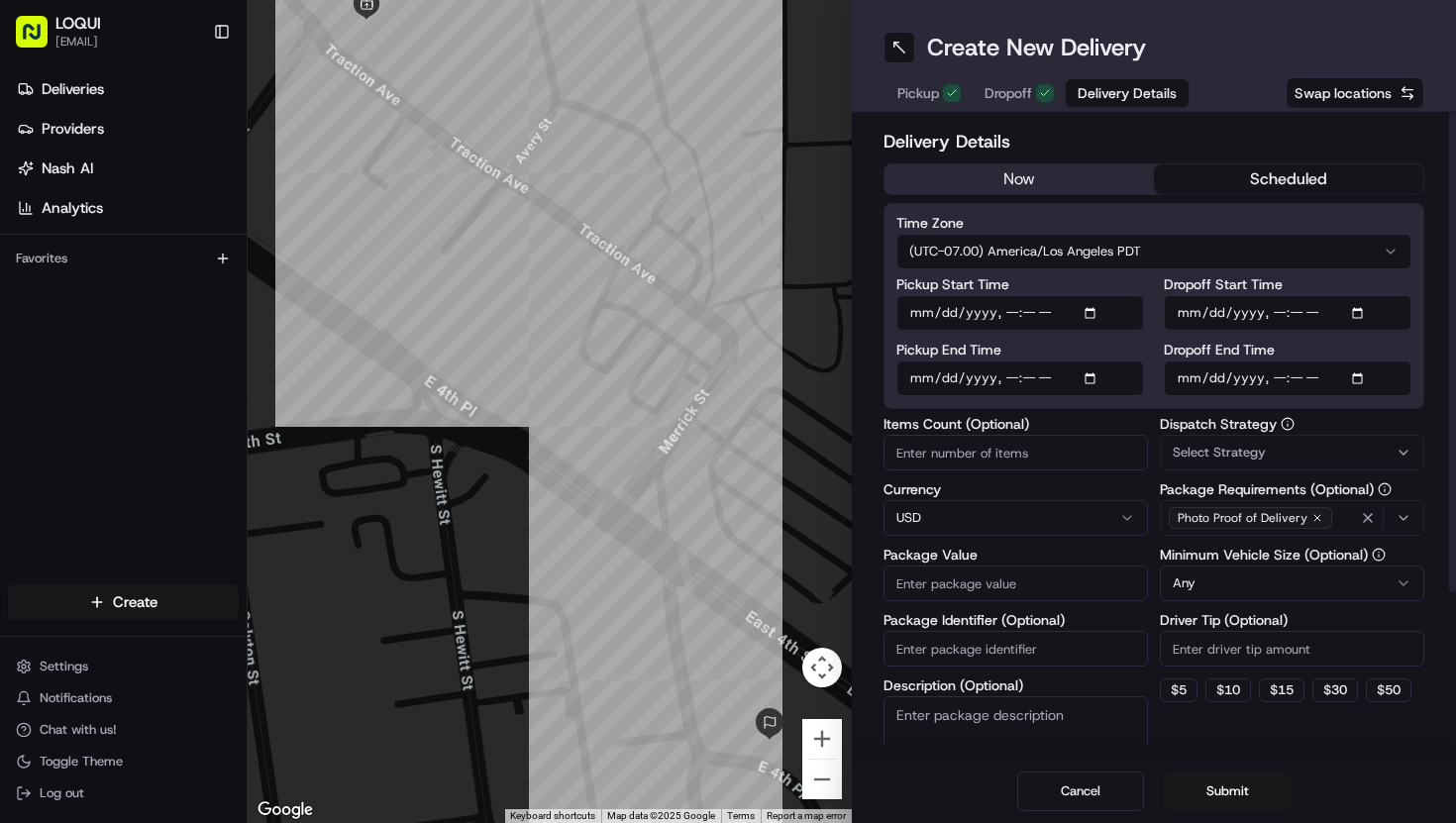 click on "Pickup Start Time" at bounding box center [1020, 313] 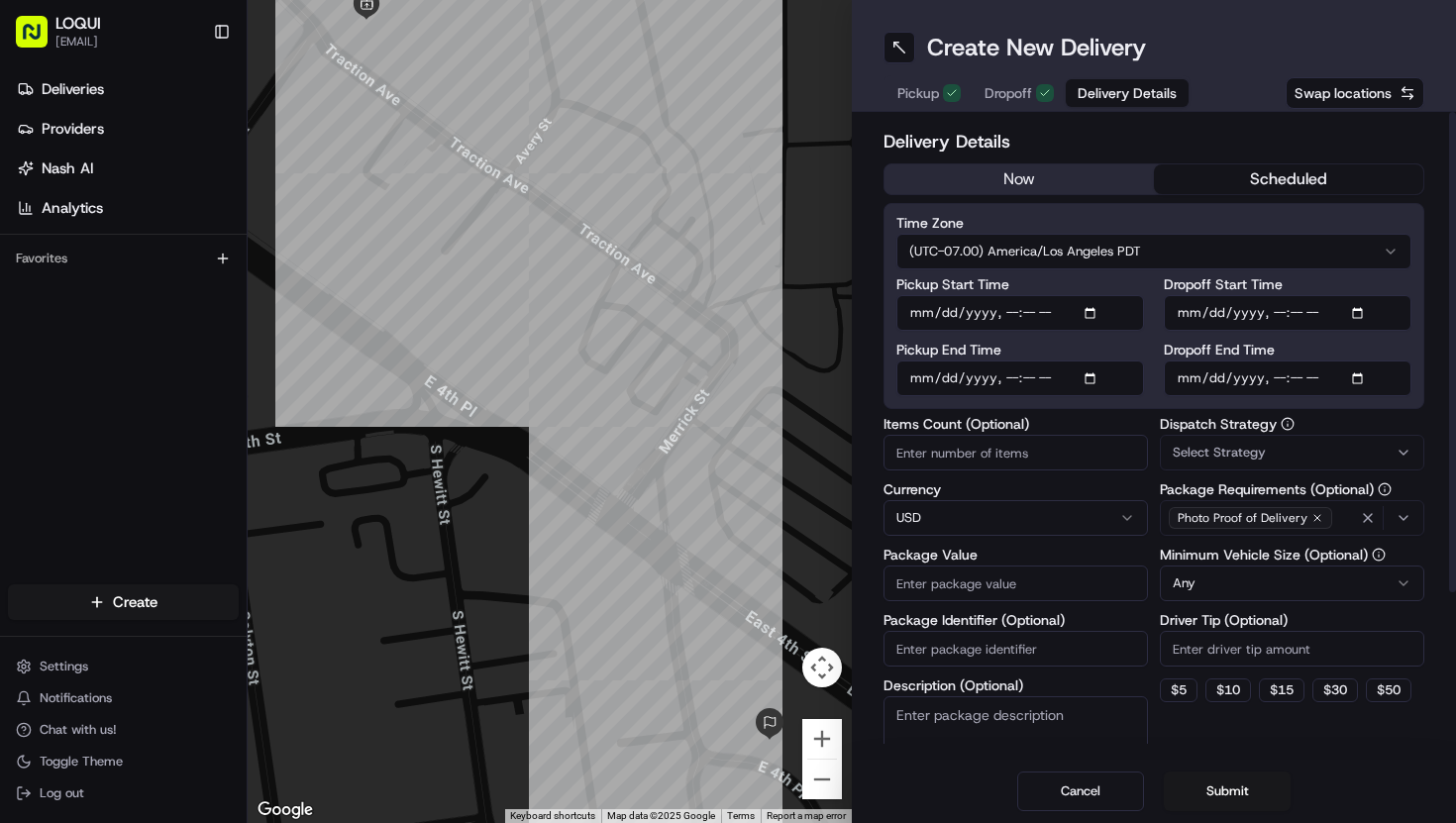 type on "[DATETIME]" 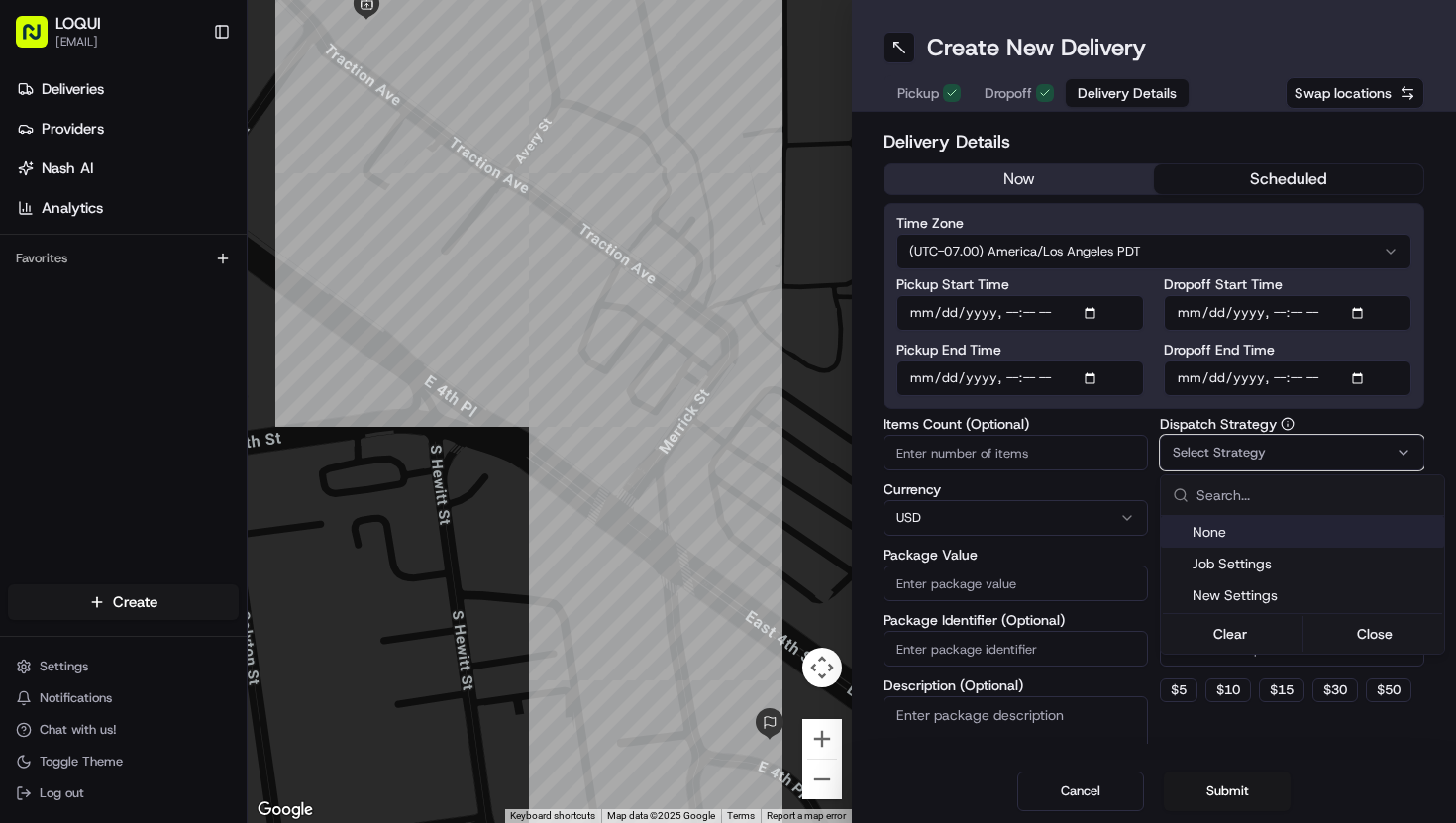 click on "LOQUI [EMAIL] Toggle Sidebar Deliveries Providers Nash AI Analytics Favorites Main Menu Members & Organization Organization Users Roles Preferences Customization Tracking Orchestration Automations Dispatch Strategy Locations Pickup Locations Dropoff Locations Billing Billing Refund Requests Integrations Notification Triggers Webhooks API Keys Request Logs Create Settings Notifications Chat with us! Toggle Theme Log out ← Move left → Move right ↑ Move up ↓ Move down + Zoom in - Zoom out Home Jump left by 75% End Jump right by 75% Page Up Jump up by 75% Page Down Jump down by 75% Keyboard shortcuts Map Data Map data ©2025 Google Map data ©2025 Google 20 m Click to toggle between metric and imperial units Terms Report a map error Create New Delivery Pickup Dropoff Delivery Details Swap locations Delivery Details now scheduled Time Zone (UTC-07.00) America/Los_Angeles PDT Pickup Start Time Pickup End Time Dropoff Start Time Dropoff End Time Items Count (Optional) USD" at bounding box center [728, 411] 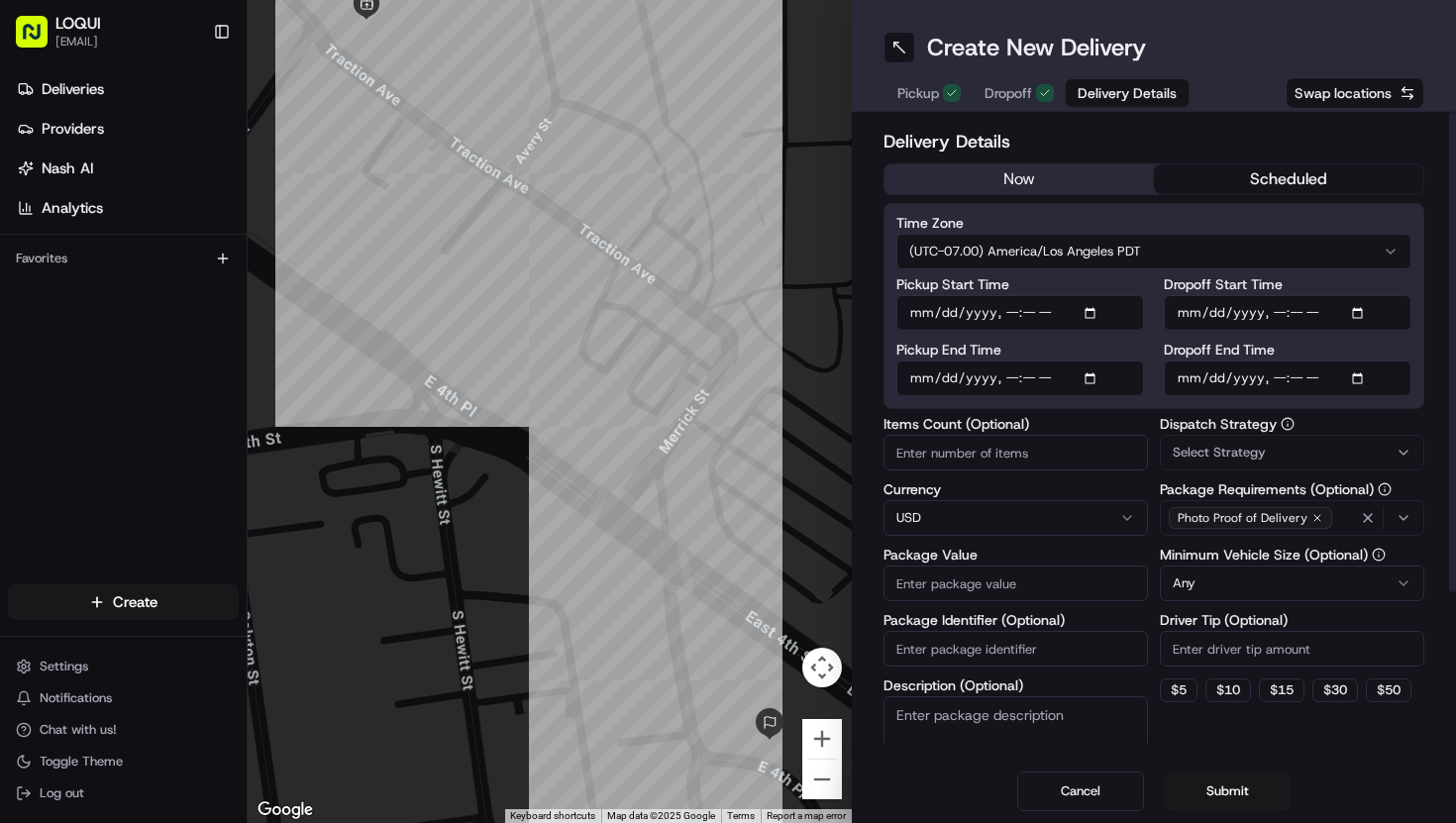 click on "Pickup End Time" at bounding box center (1020, 378) 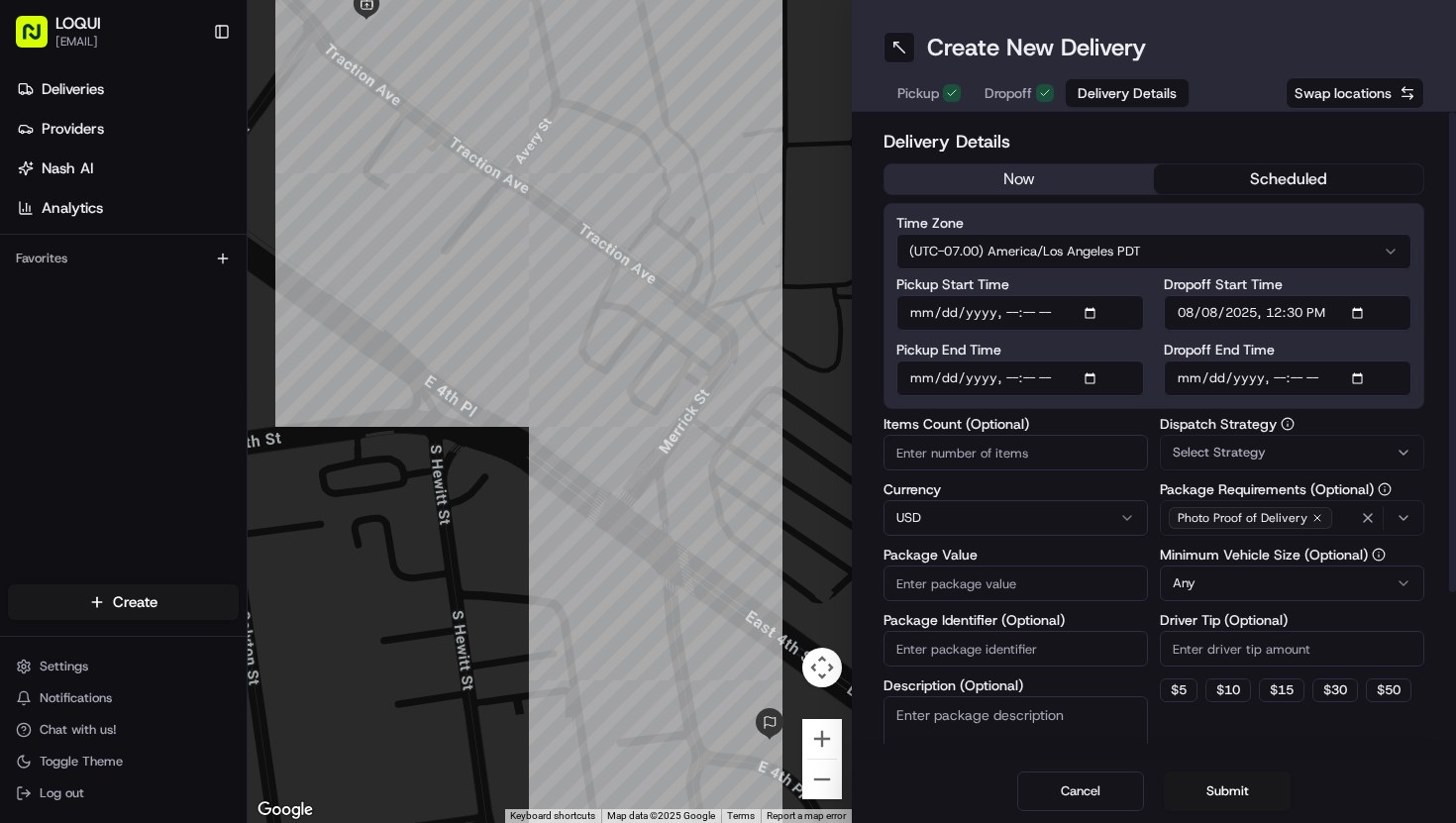 type on "2025-08-08T12:30" 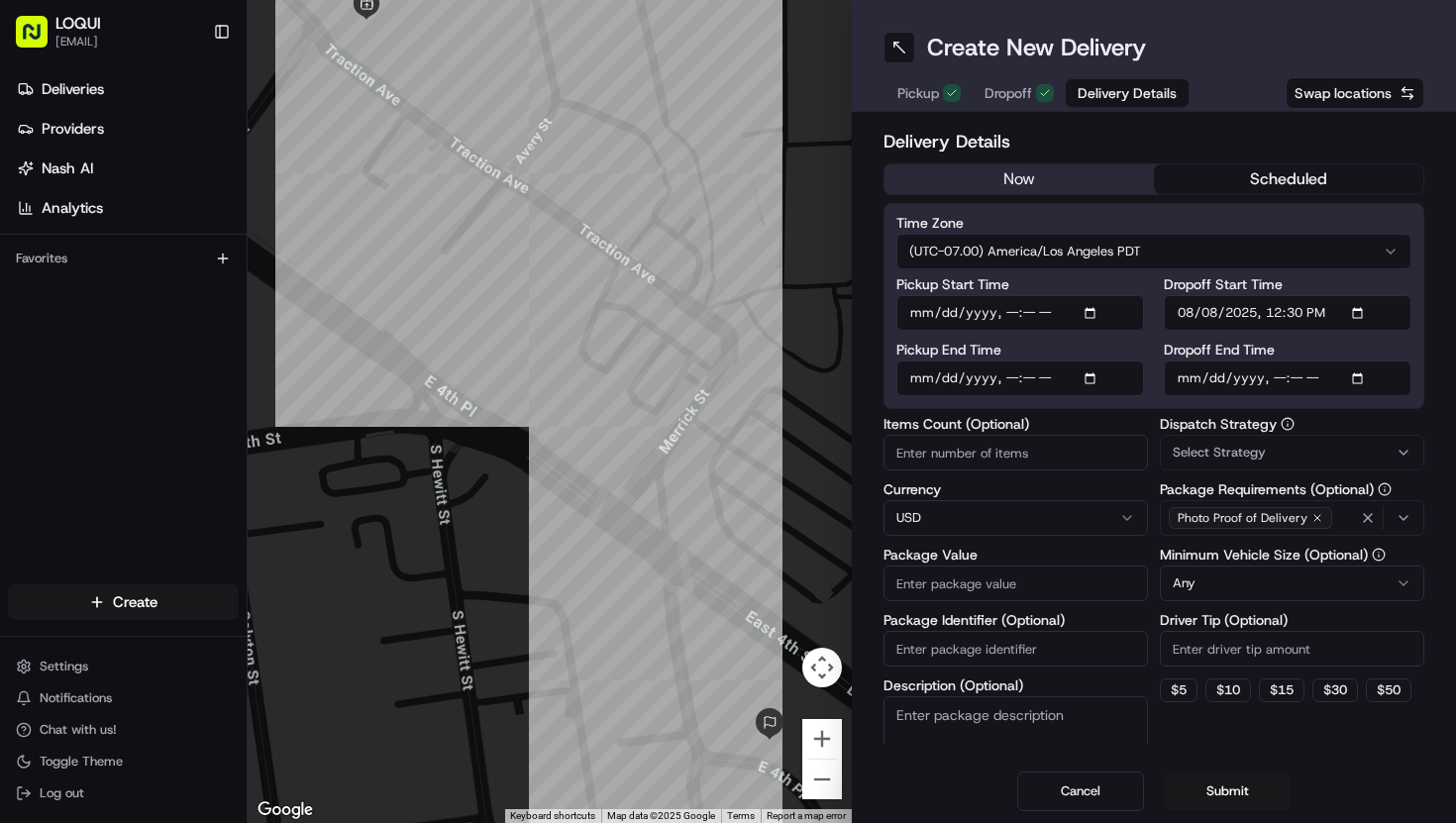 type on "[DATETIME]" 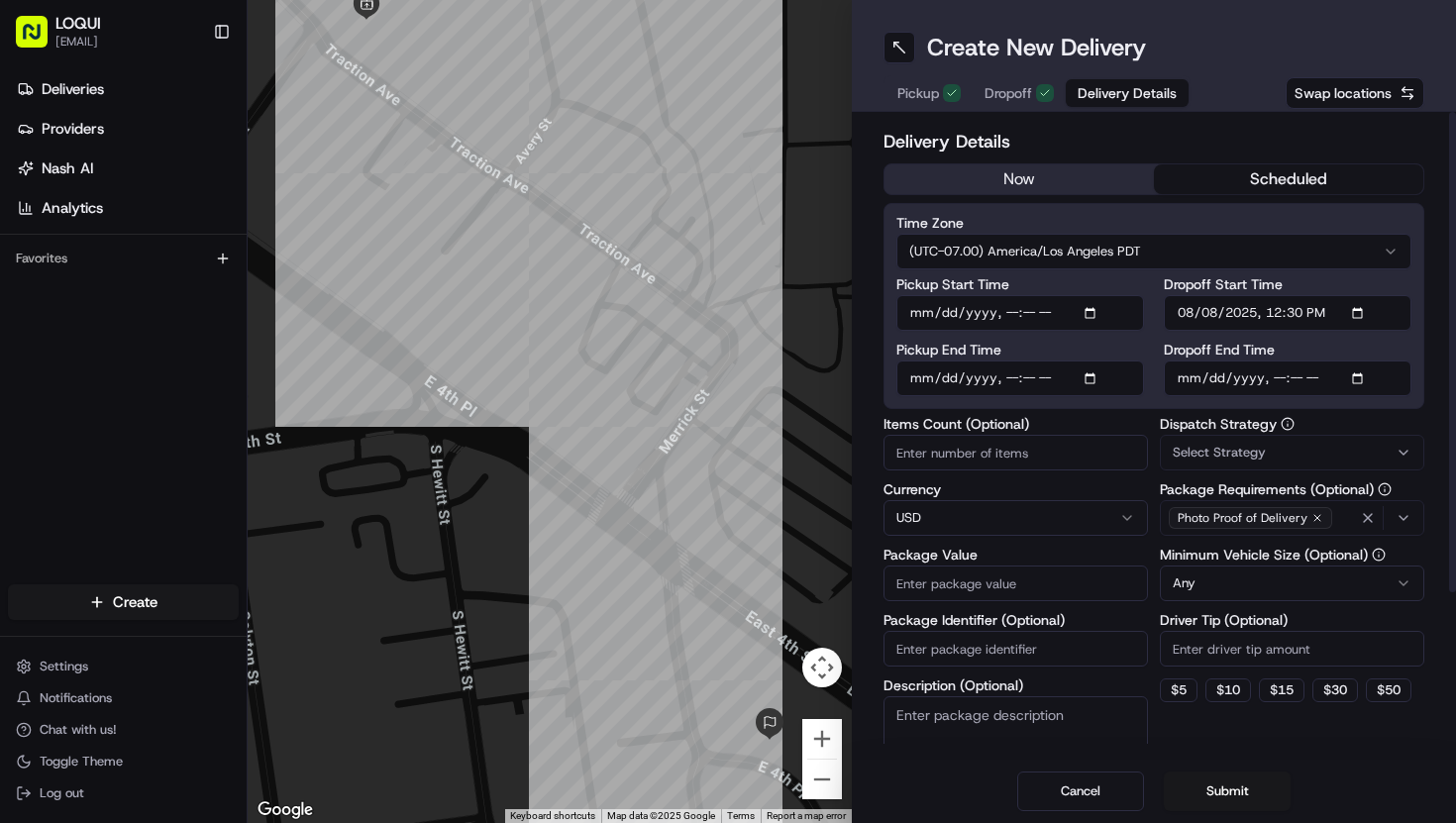 click on "Delivery Details now scheduled Time Zone (UTC-07.00) America/Los Angeles PDT Pickup Start Time Pickup End Time Dropoff Start Time Dropoff End Time Items Count (Optional) Currency USD Package Value Package Identifier (Optional) Description (Optional) Dispatch Strategy Select Strategy Package Requirements (Optional) Photo Proof of Delivery Minimum Vehicle Size (Optional) Any Driver Tip (Optional) $ 5 $ 10 $ 15 $ 30 $ 50 Package Items ( 0 ) Total Package Dimensions (Optional) Advanced (Optional)" at bounding box center (1154, 436) 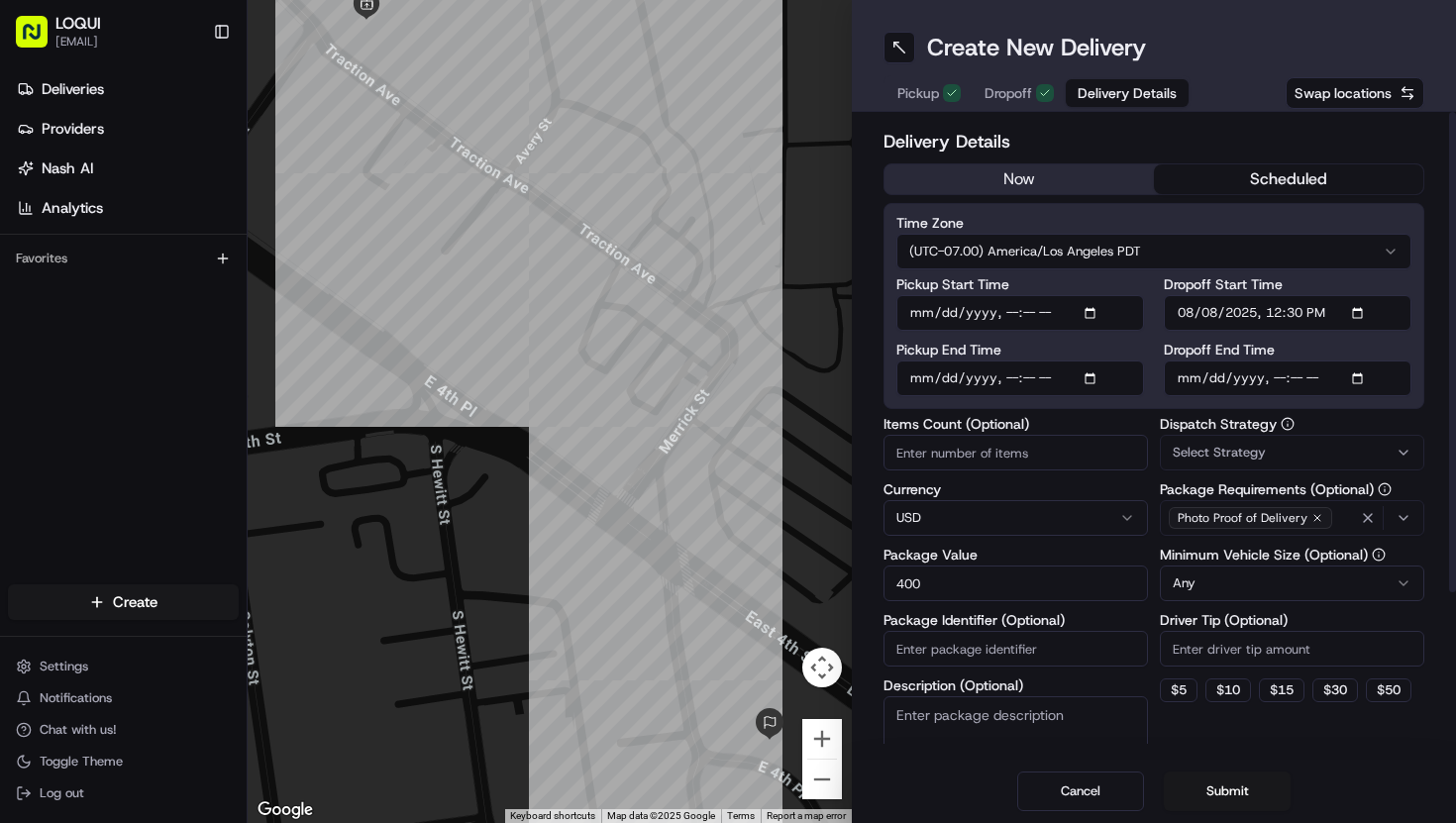 type on "400" 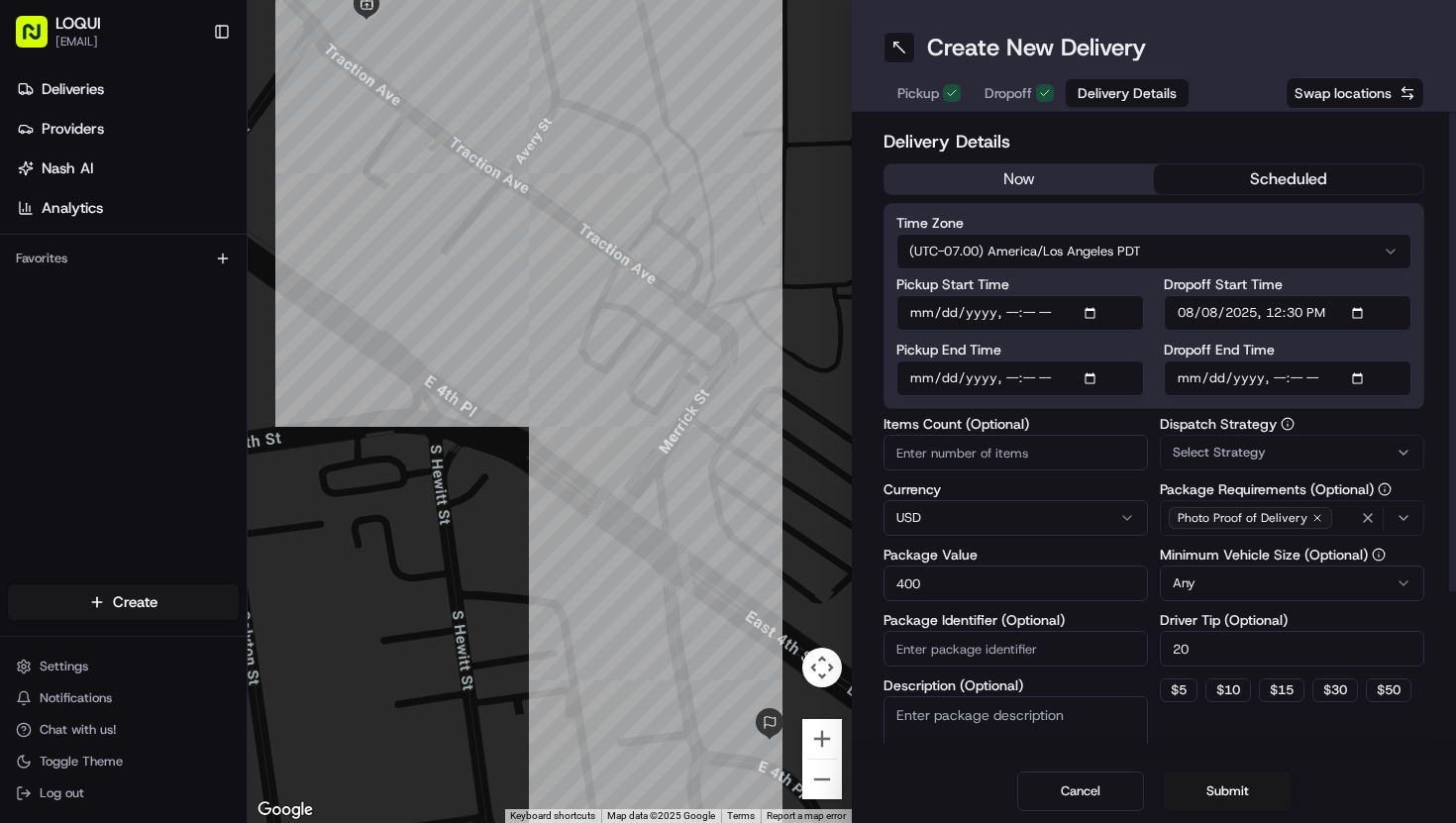 type on "20" 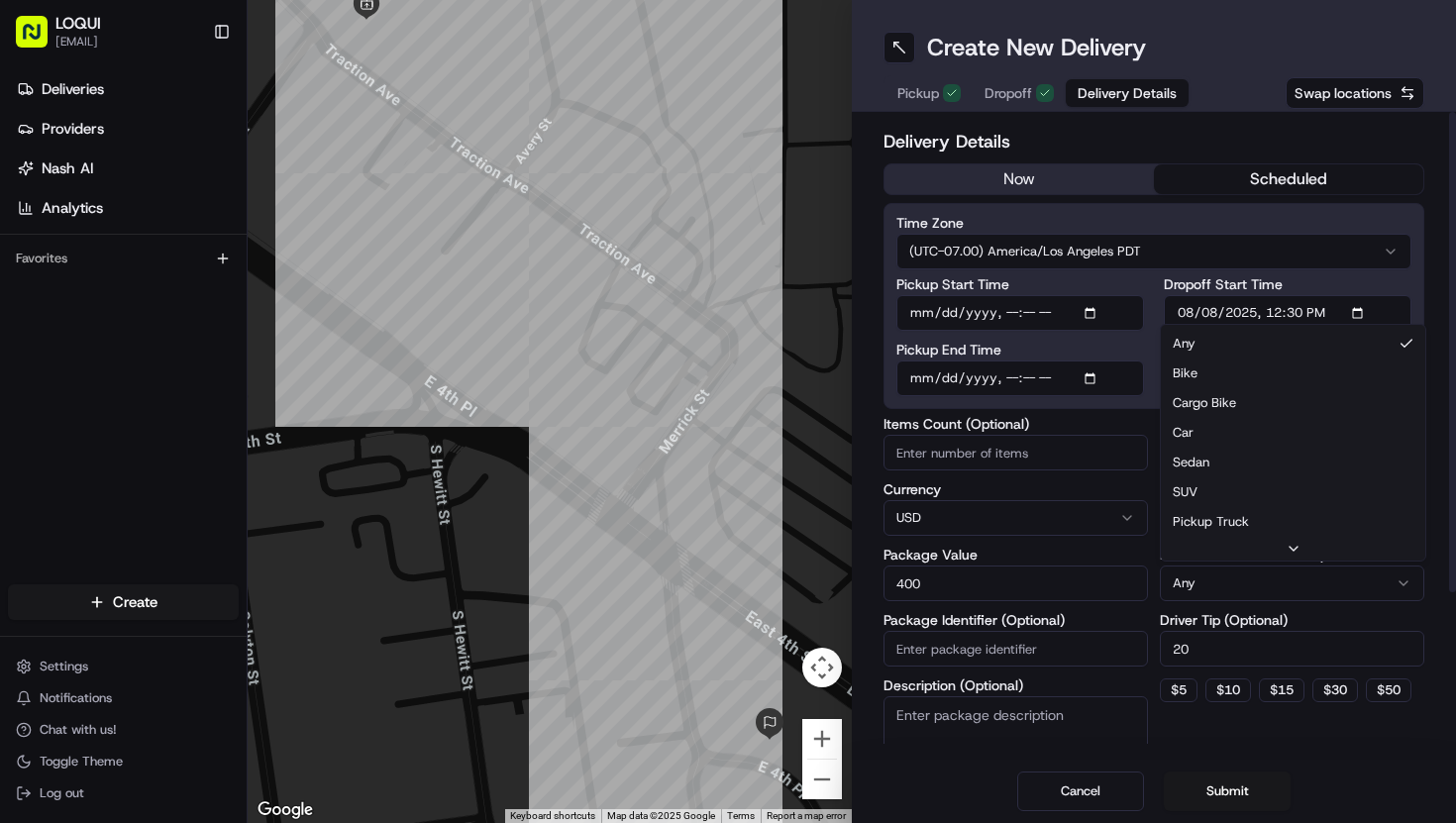 click on "LOQUI [EMAIL] Toggle Sidebar Deliveries Providers Nash AI Analytics Favorites Main Menu Members & Organization Organization Users Roles Preferences Customization Tracking Orchestration Automations Dispatch Strategy Locations Pickup Locations Dropoff Locations Billing Billing Refund Requests Integrations Notification Triggers Webhooks API Keys Request Logs Create Settings Notifications Chat with us! Toggle Theme Log out ← Move left → Move right ↑ Move up ↓ Move down + Zoom in - Zoom out Home Jump left by 75% End Jump right by 75% Page Up Jump up by 75% Page Down Jump down by 75% Keyboard shortcuts Map Data Map data ©2025 Google Map data ©2025 Google 20 m Click to toggle between metric and imperial units Terms Report a map error Create New Delivery Pickup Dropoff Delivery Details Swap locations Delivery Details now scheduled Time Zone (UTC-07.00) America/Los_Angeles PDT Pickup Start Time Pickup End Time Dropoff Start Time Dropoff End Time Items Count (Optional) USD" at bounding box center [728, 411] 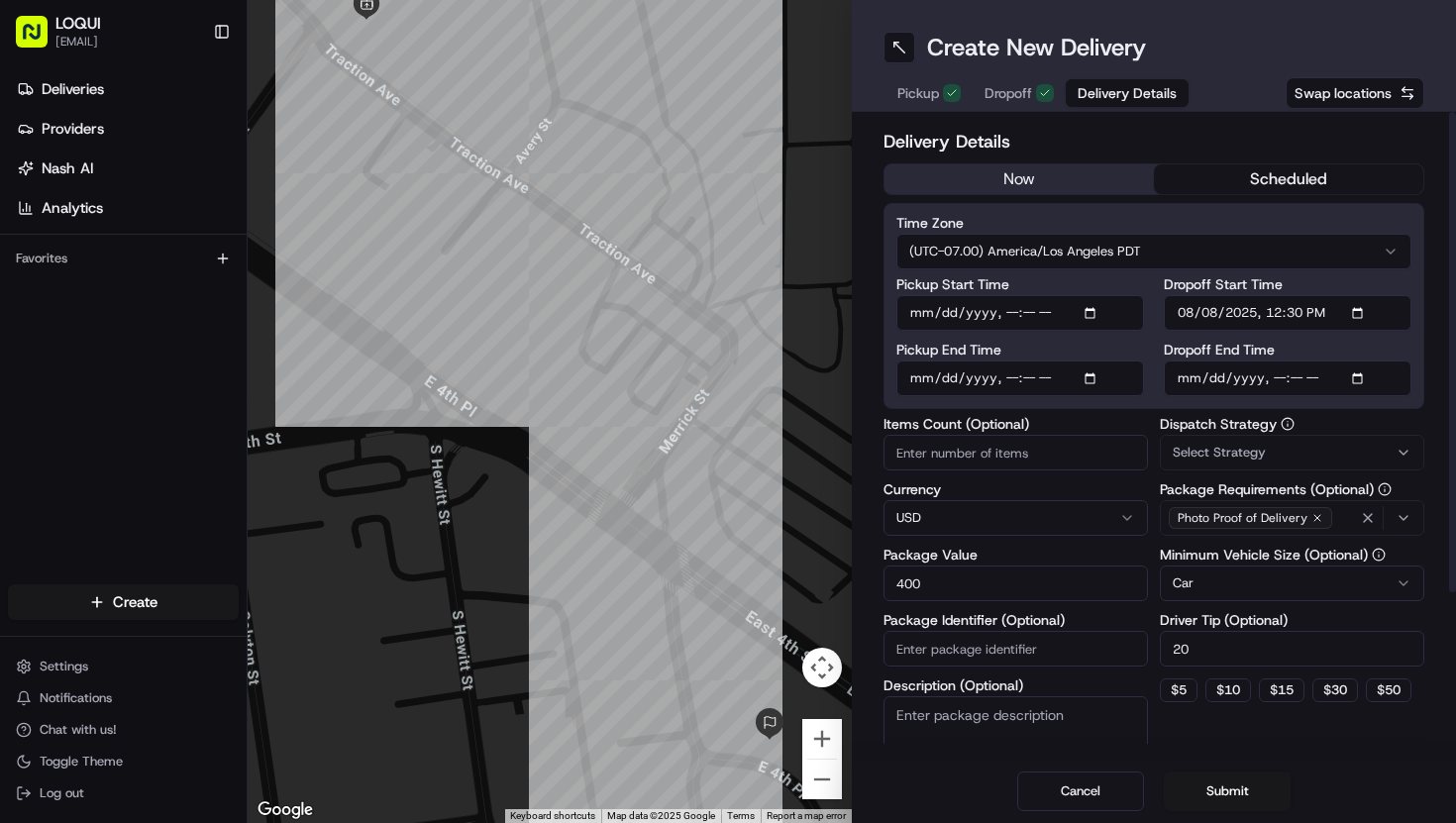 click on "Select Strategy" at bounding box center [1219, 453] 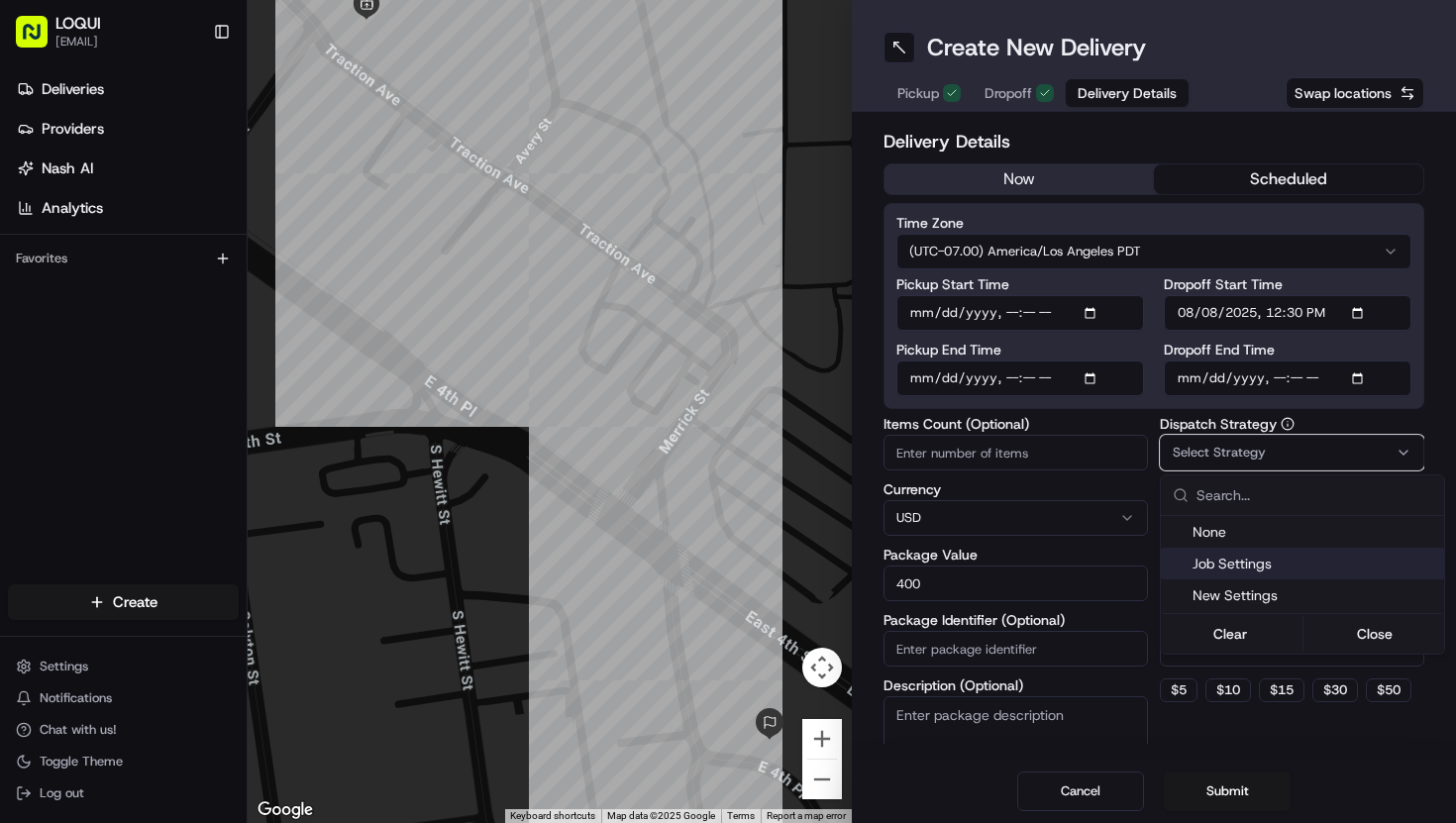 click on "Job Settings" at bounding box center (1314, 564) 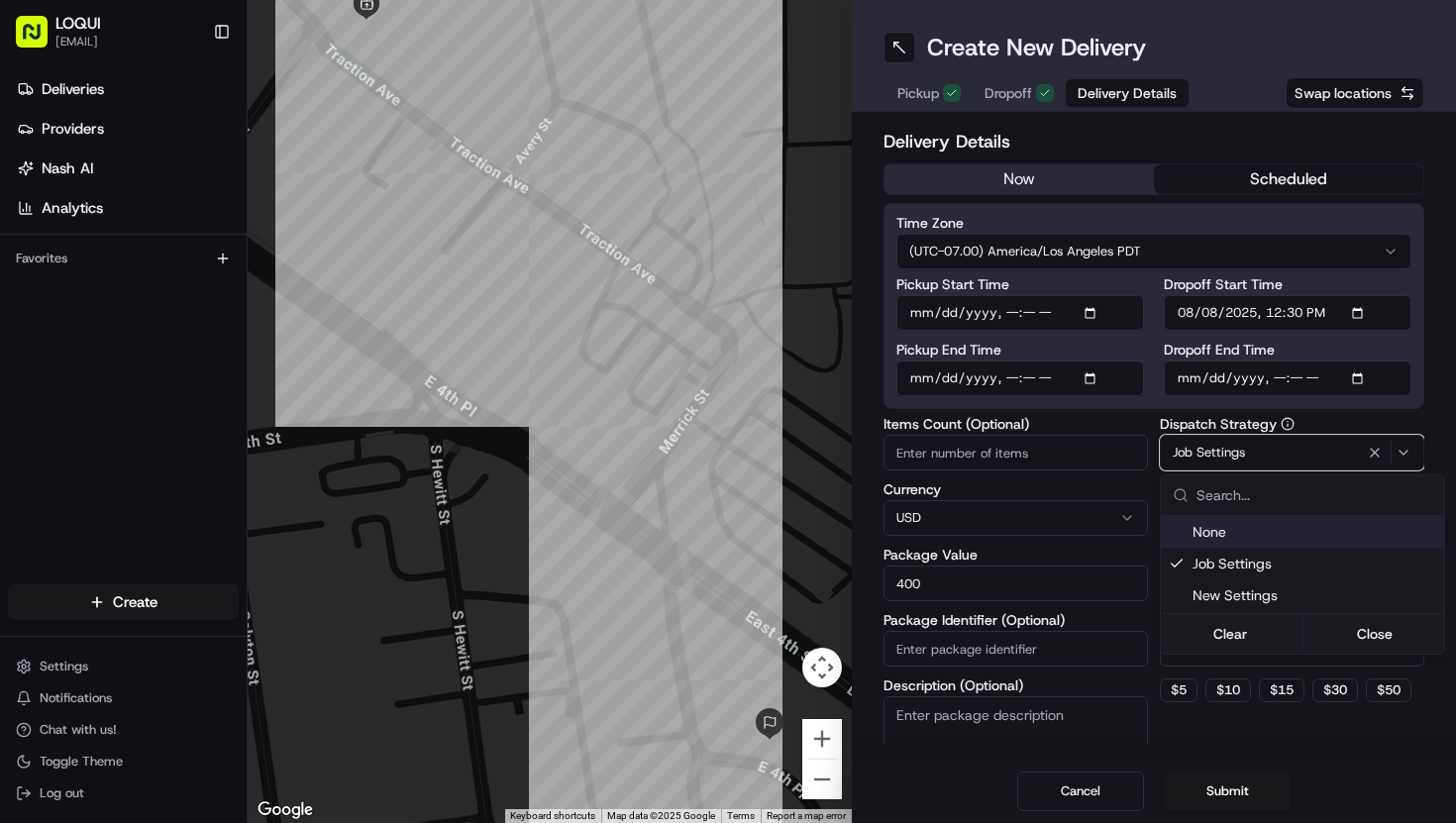click on "LOQUI [EMAIL] Toggle Sidebar Deliveries Providers Nash AI Analytics Favorites Main Menu Members & Organization Organization Users Roles Preferences Customization Tracking Orchestration Automations Dispatch Strategy Locations Pickup Locations Dropoff Locations Billing Billing Refund Requests Integrations Notification Triggers Webhooks API Keys Request Logs Create Settings Notifications Chat with us! Toggle Theme Log out ← Move left → Move right ↑ Move up ↓ Move down + Zoom in - Zoom out Home Jump left by 75% End Jump right by 75% Page Up Jump up by 75% Page Down Jump down by 75% Keyboard shortcuts Map Data Map data ©2025 Google Map data ©2025 Google 20 m Click to toggle between metric and imperial units Terms Report a map error Create New Delivery Pickup Dropoff Delivery Details Swap locations Delivery Details now scheduled Time Zone (UTC-07.00) America/Los_Angeles PDT Pickup Start Time Pickup End Time Dropoff Start Time Dropoff End Time Items Count (Optional) USD" at bounding box center (728, 411) 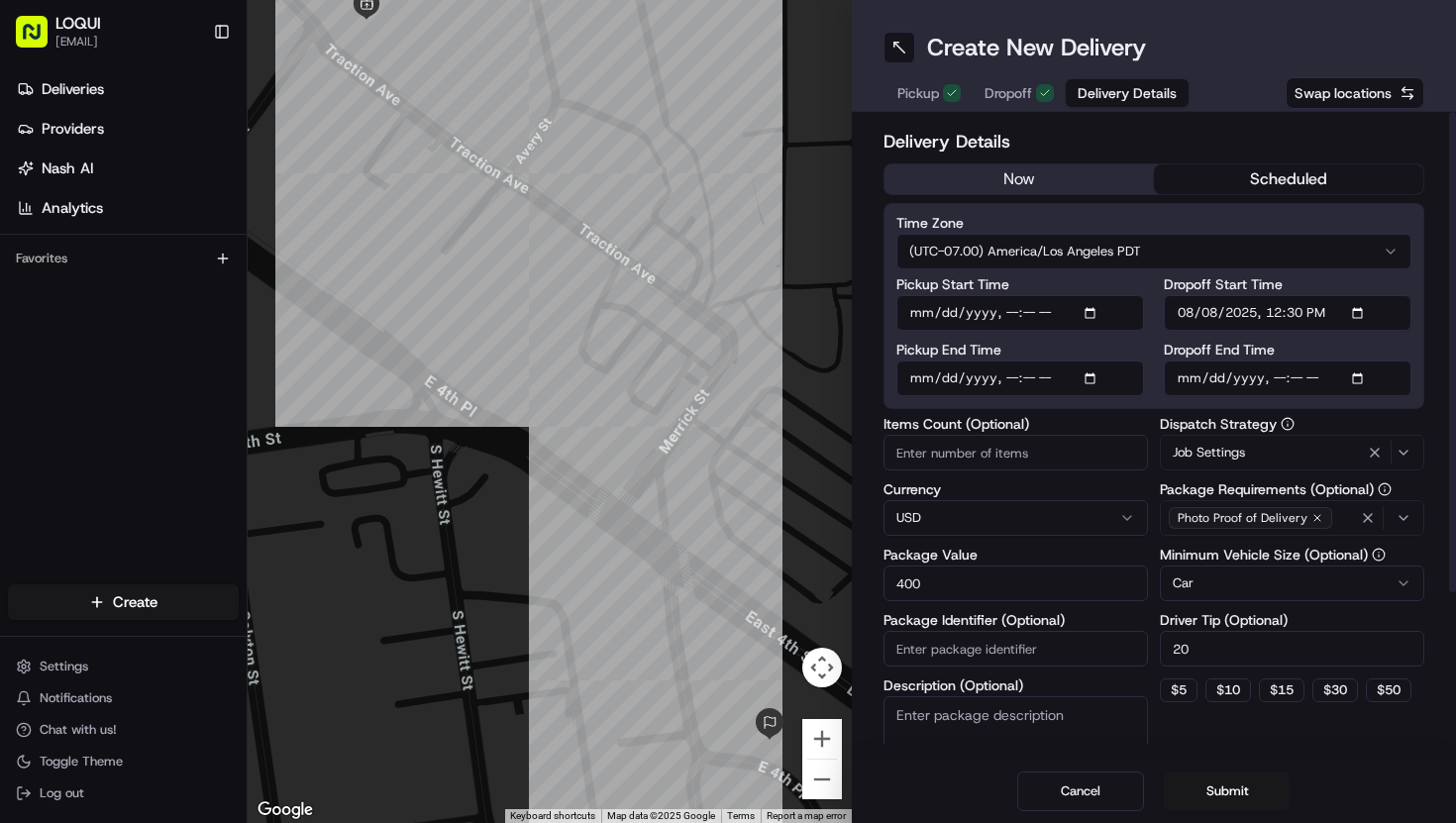 click on "Package Identifier (Optional)" at bounding box center (1015, 649) 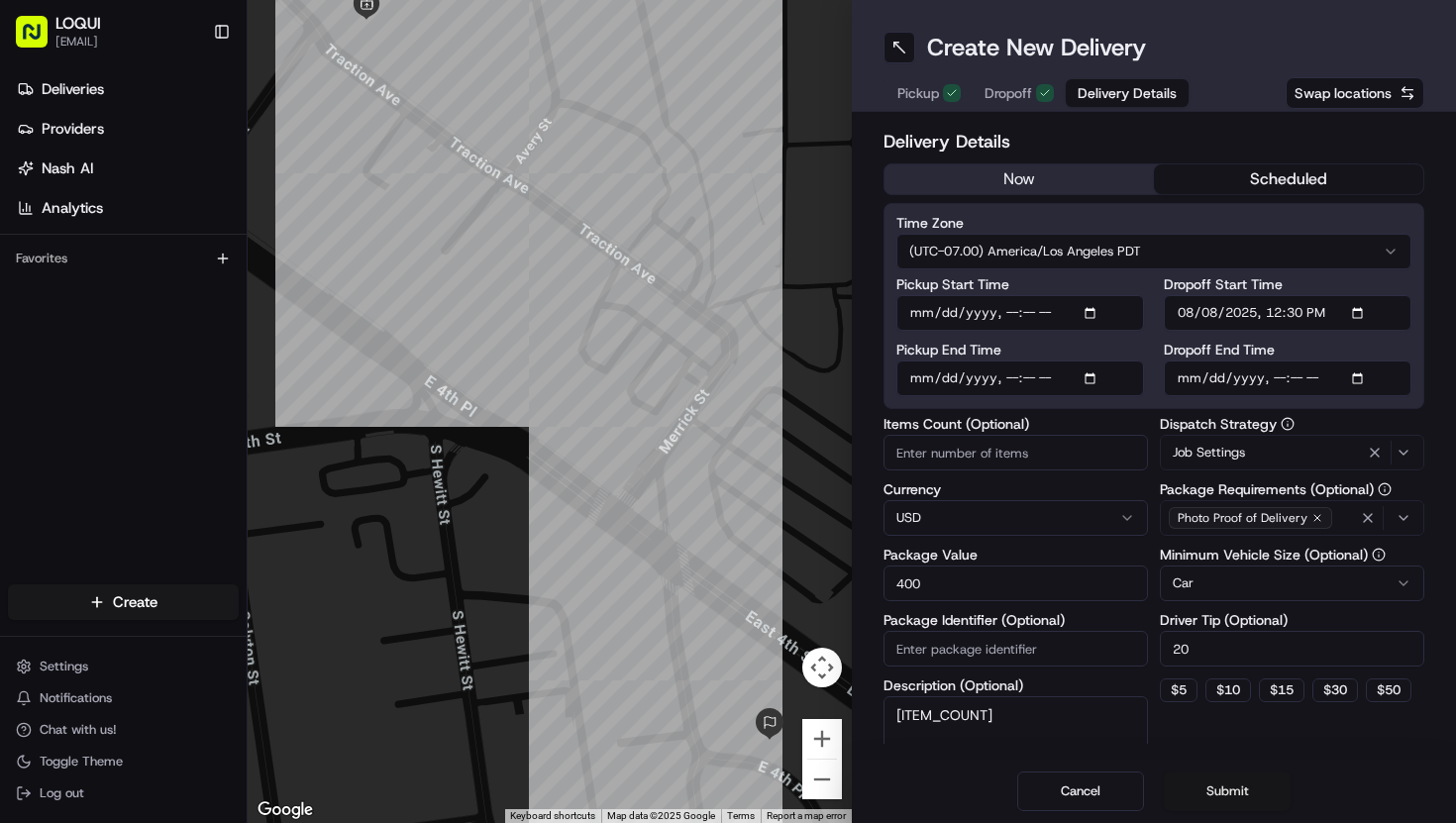 type on "[ITEM_COUNT]" 